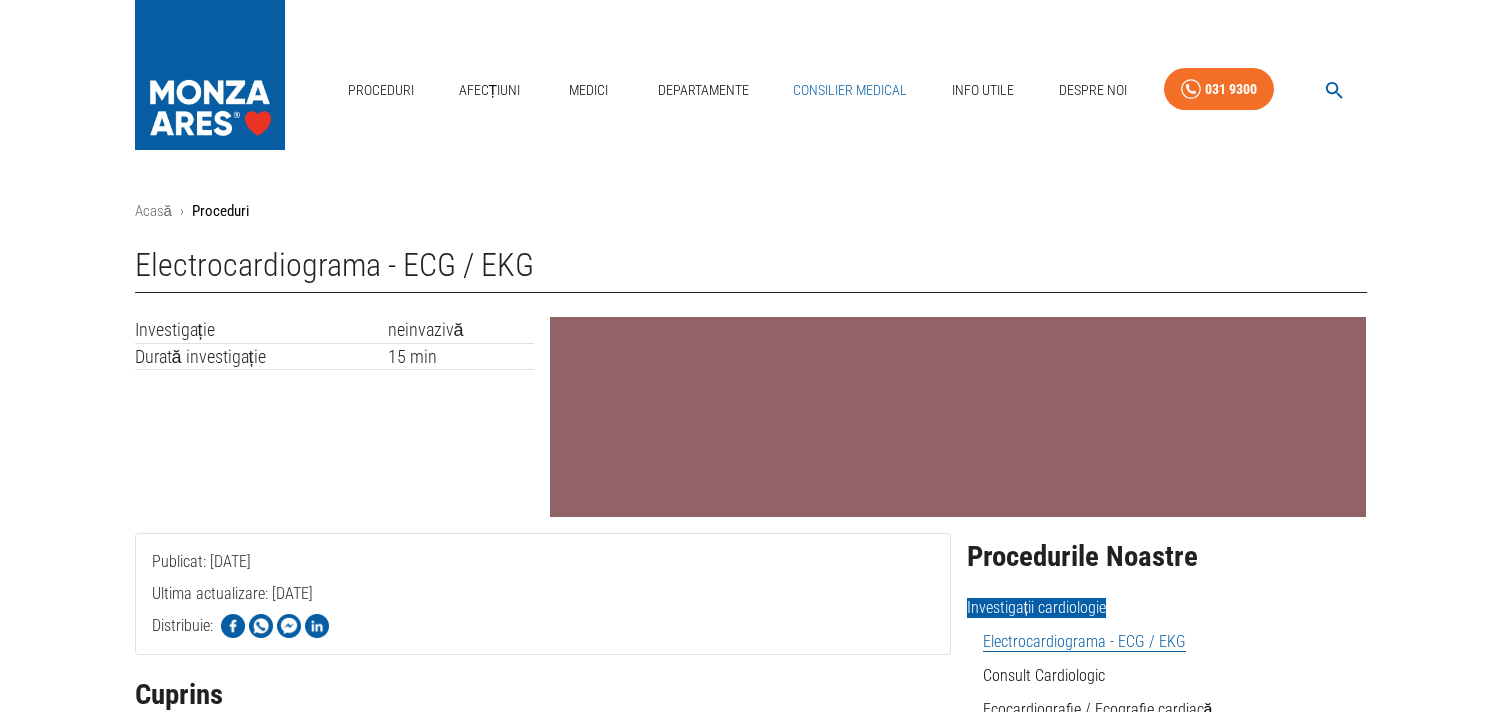 scroll, scrollTop: 0, scrollLeft: 0, axis: both 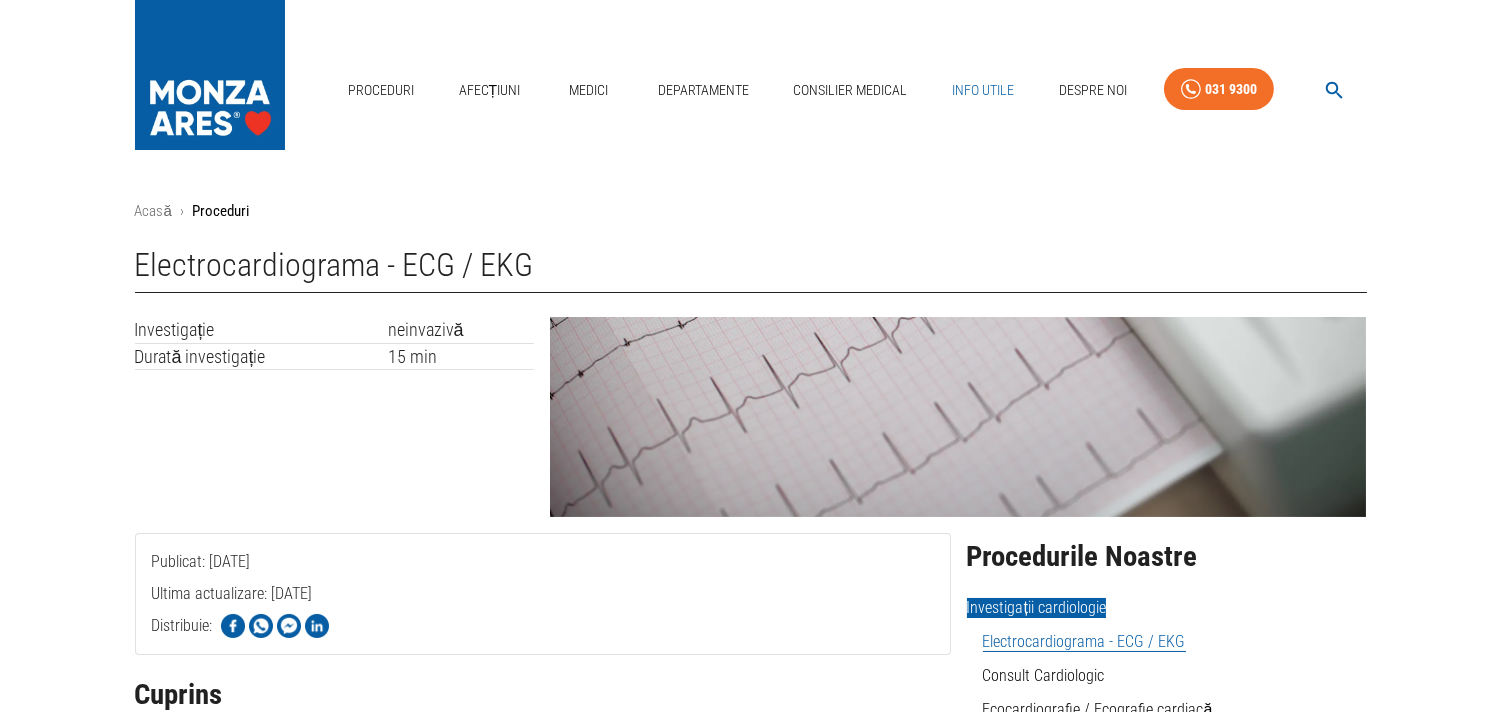 click on "Info Utile" at bounding box center [983, 90] 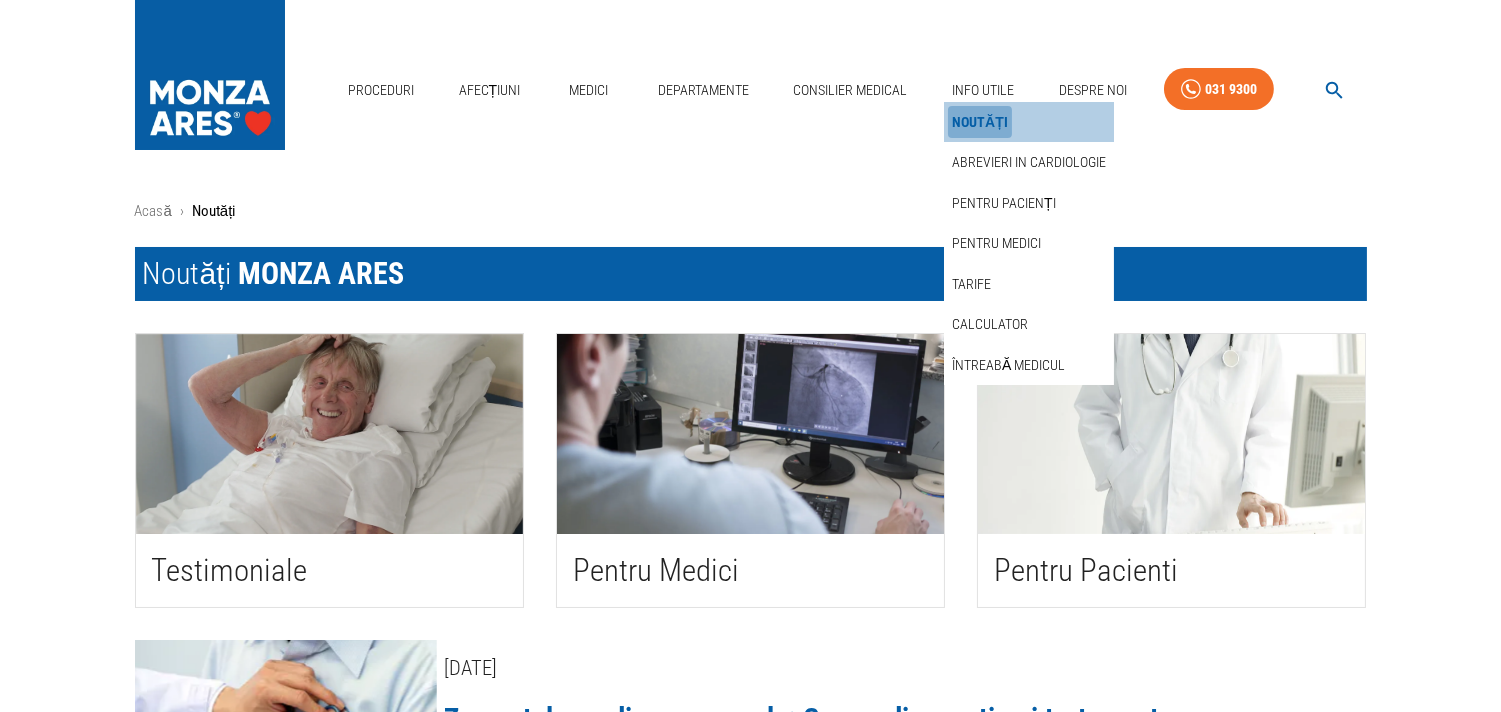 click on "Noutăți" at bounding box center [980, 122] 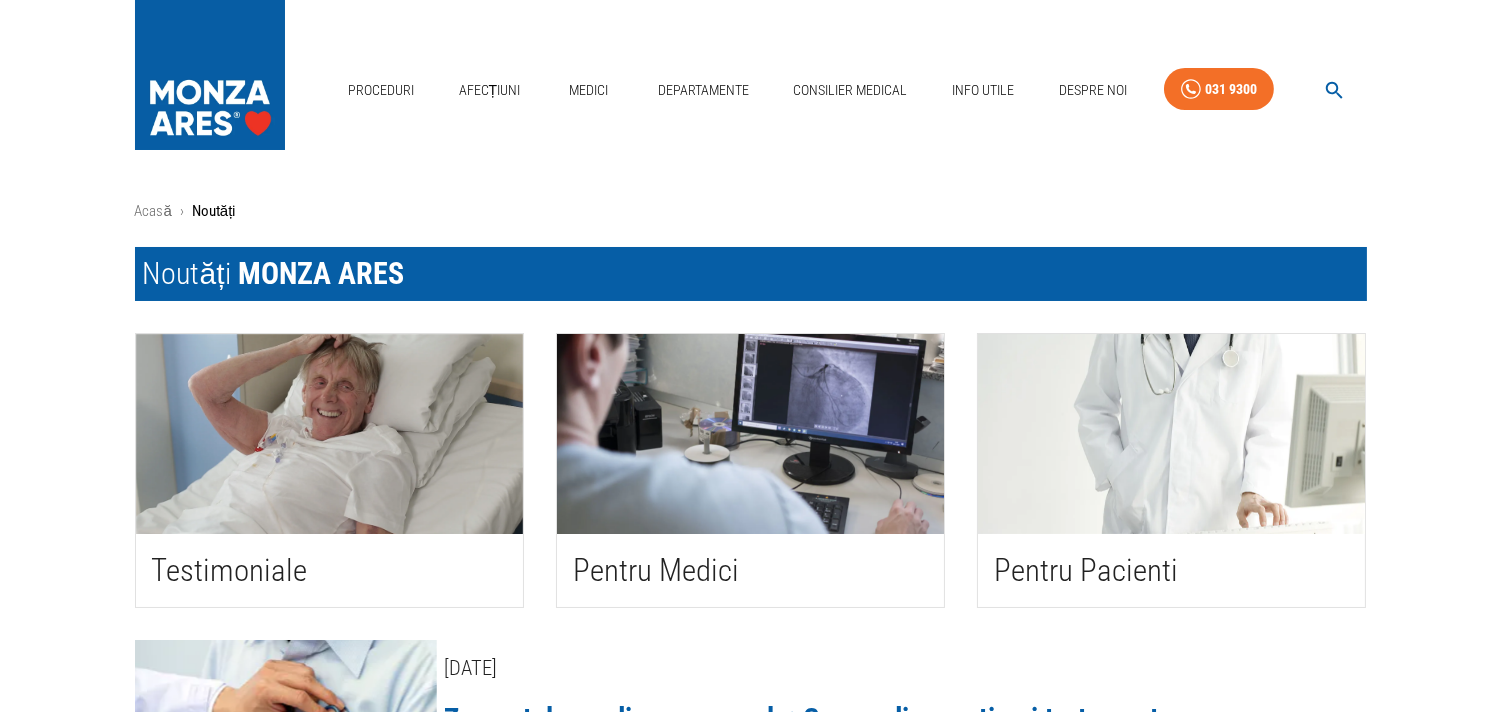click at bounding box center (1171, 434) 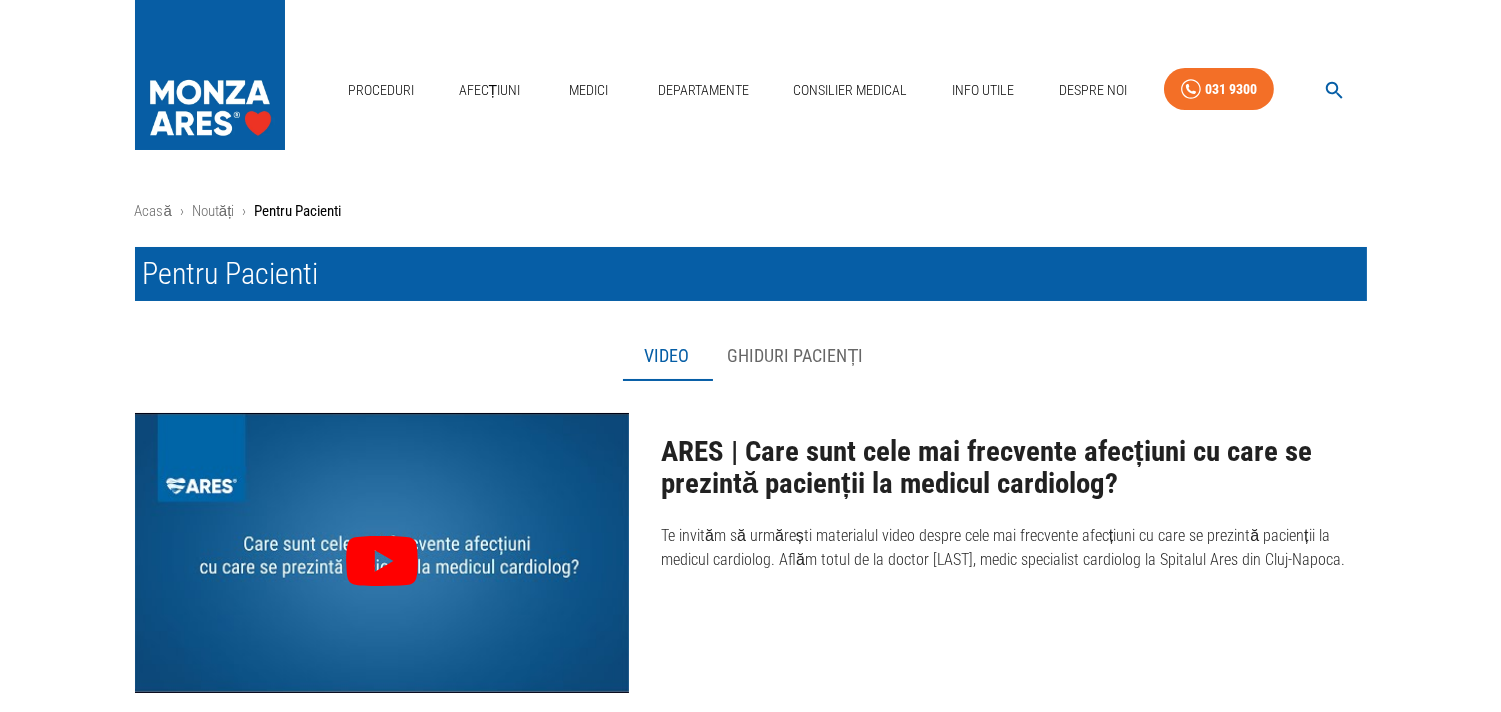 scroll, scrollTop: 416, scrollLeft: 0, axis: vertical 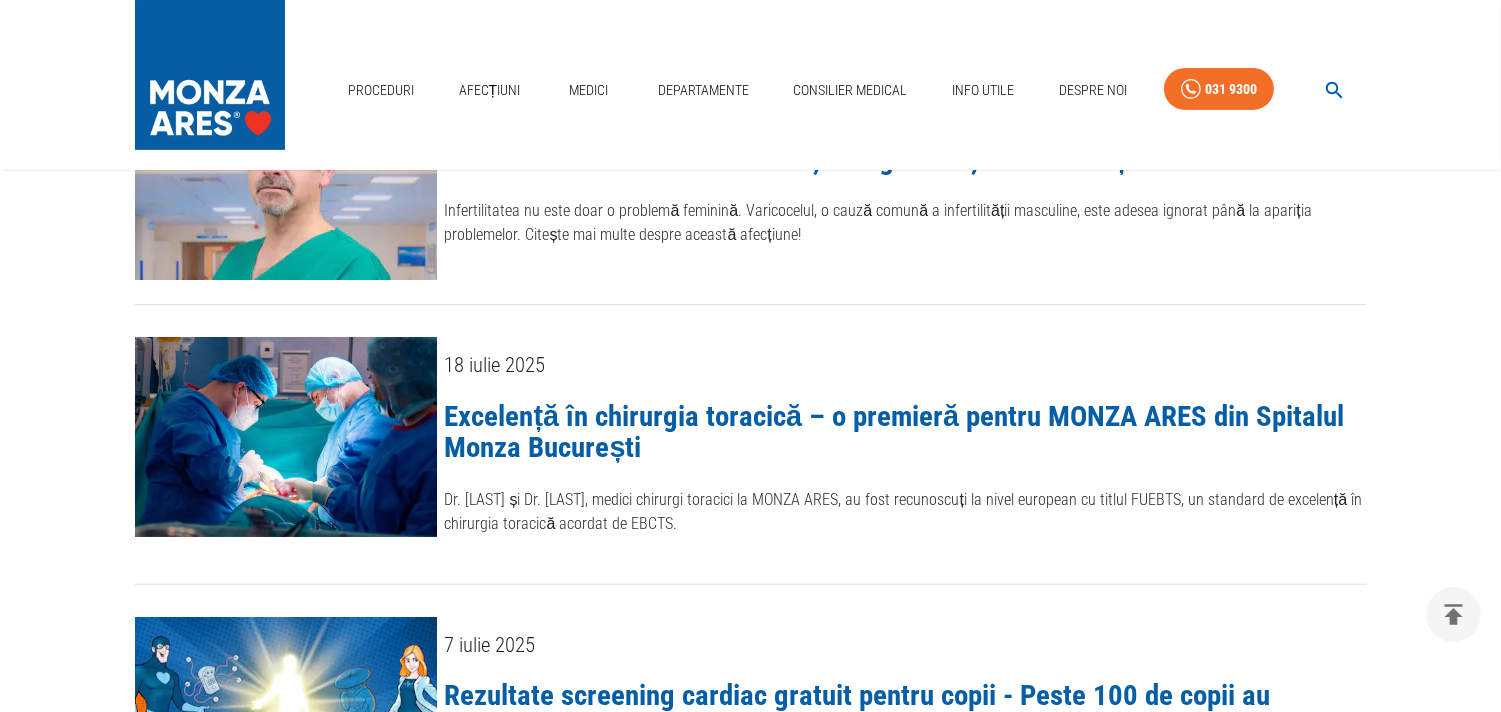 click 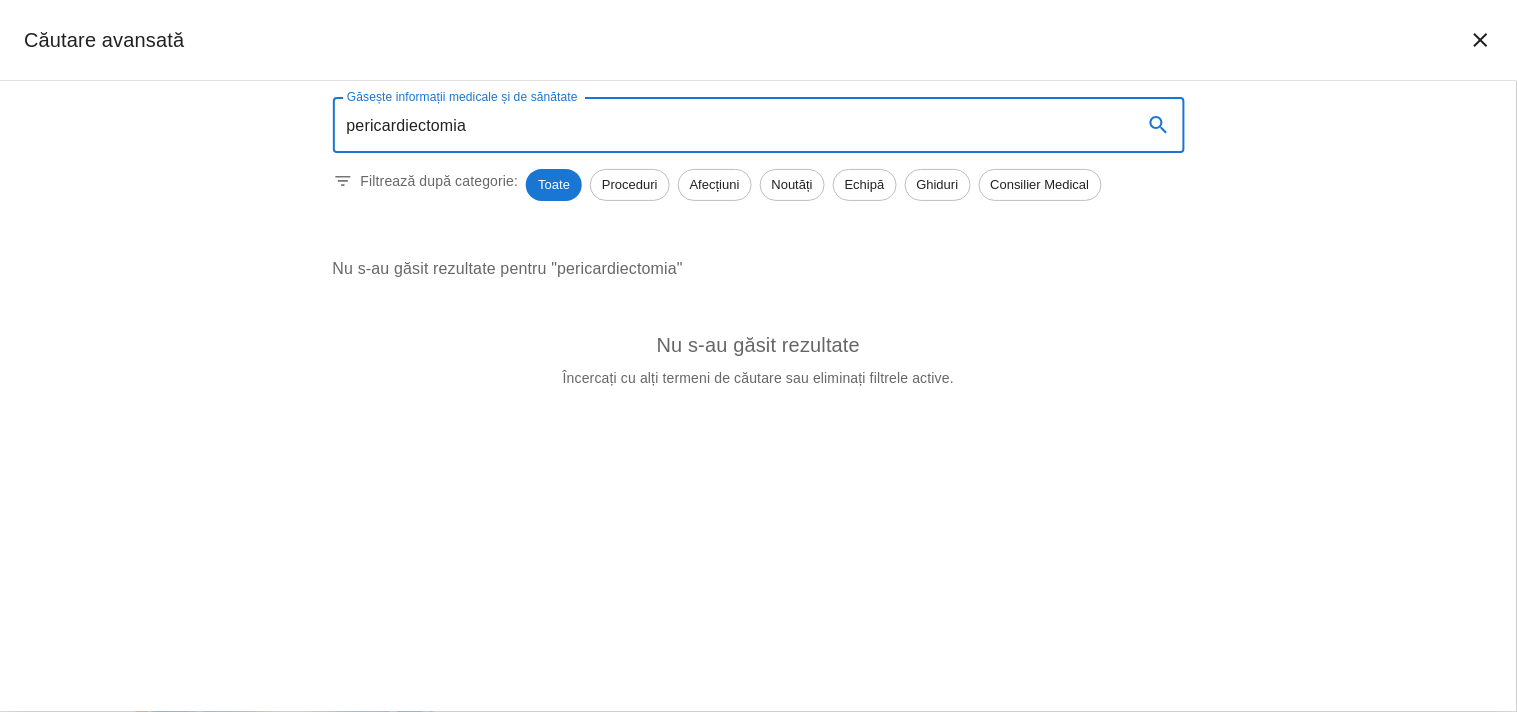 click on "pericardiectomia" at bounding box center (730, 125) 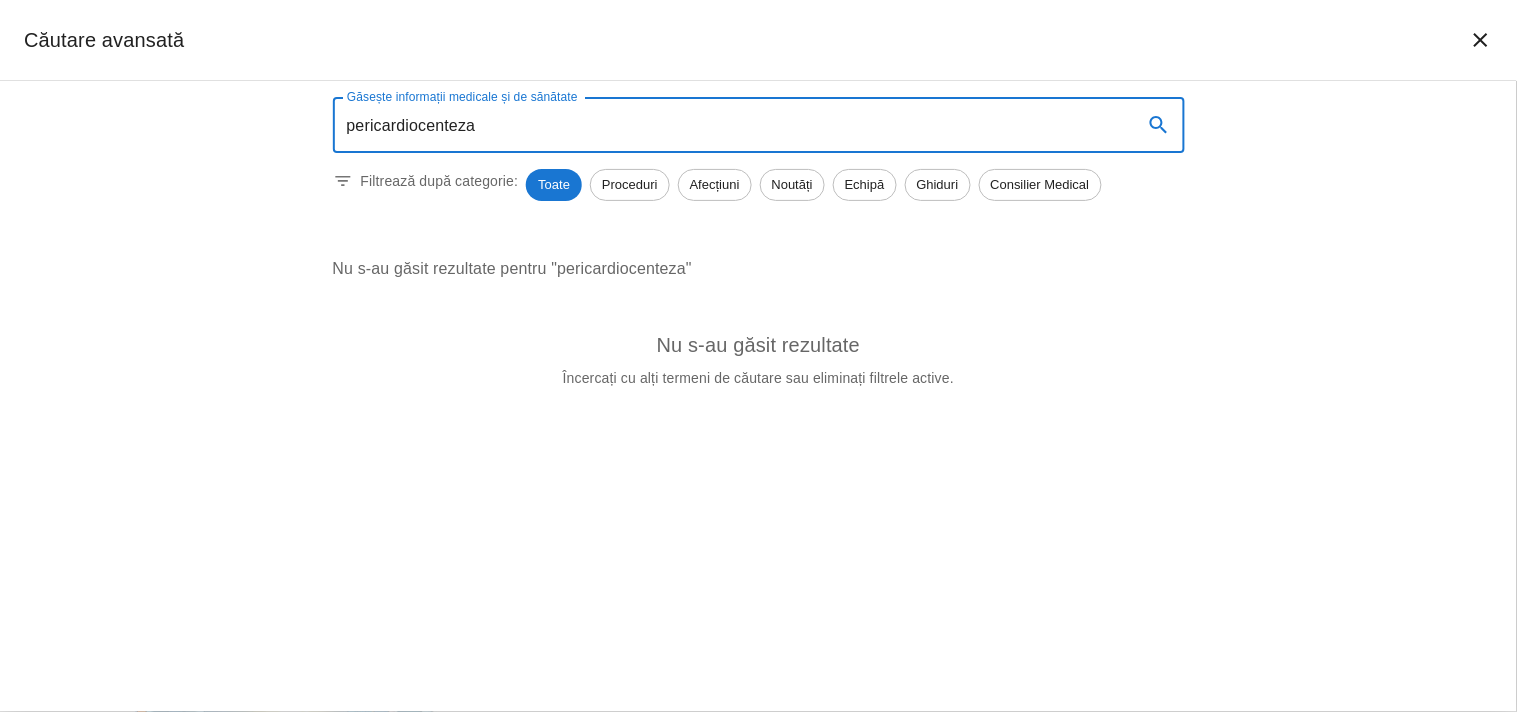 click on "pericardiocenteza" at bounding box center [730, 125] 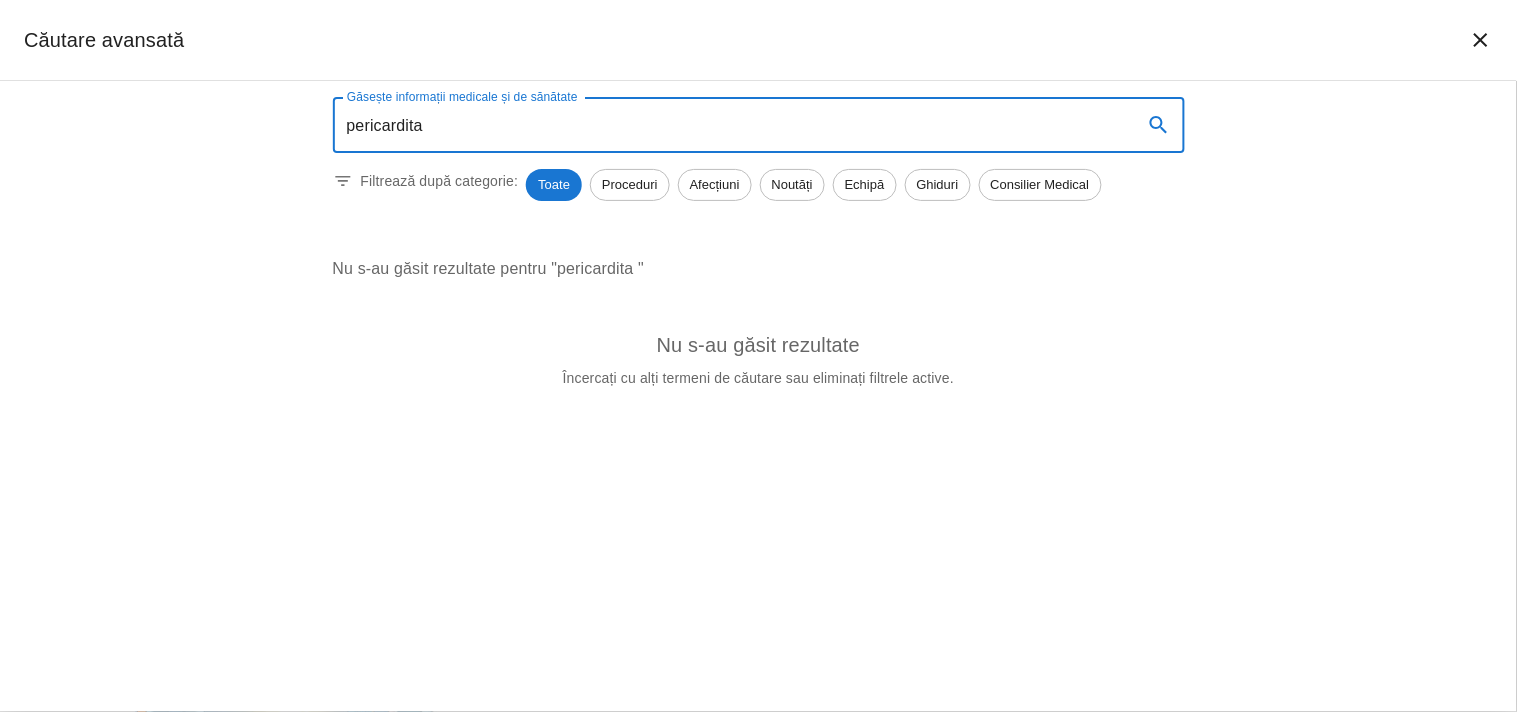 click on "pericardita" at bounding box center [730, 125] 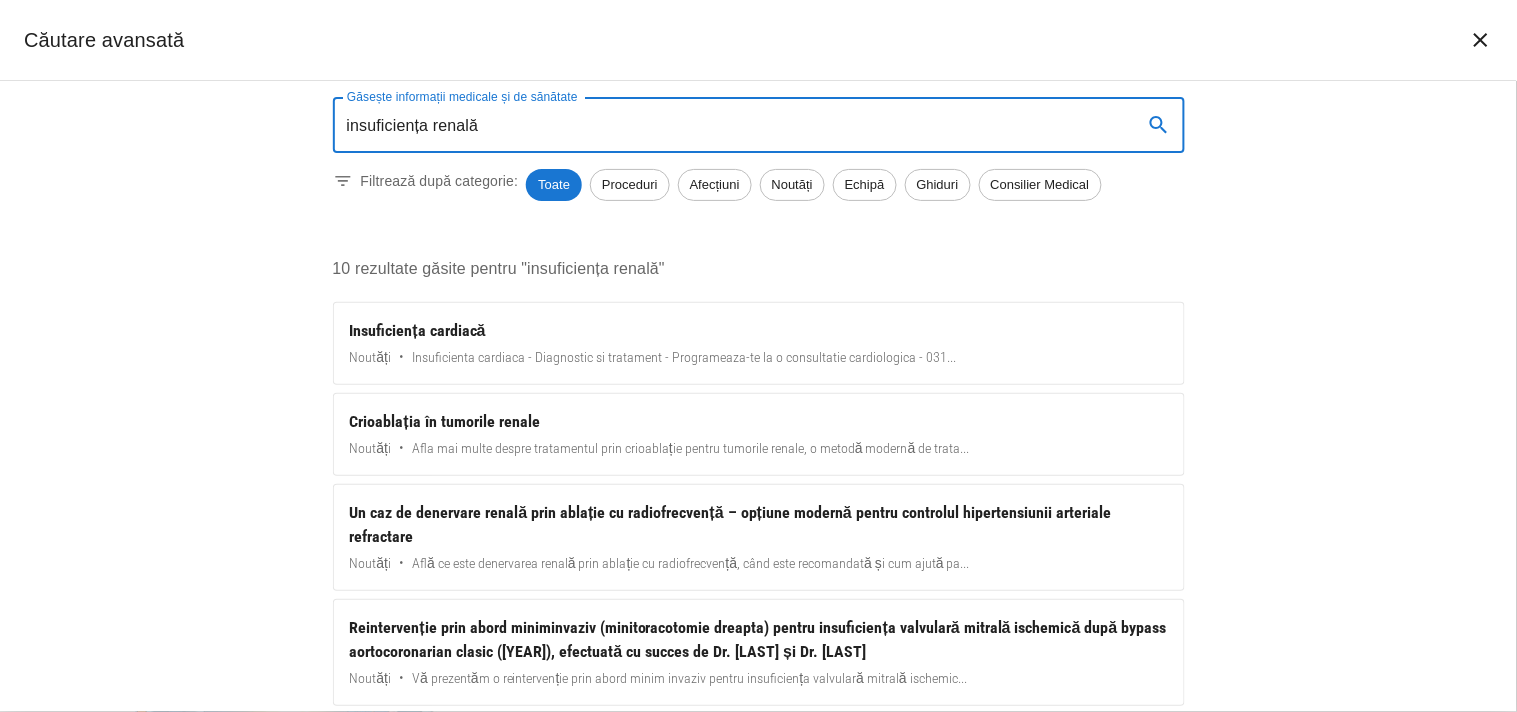scroll, scrollTop: 734, scrollLeft: 0, axis: vertical 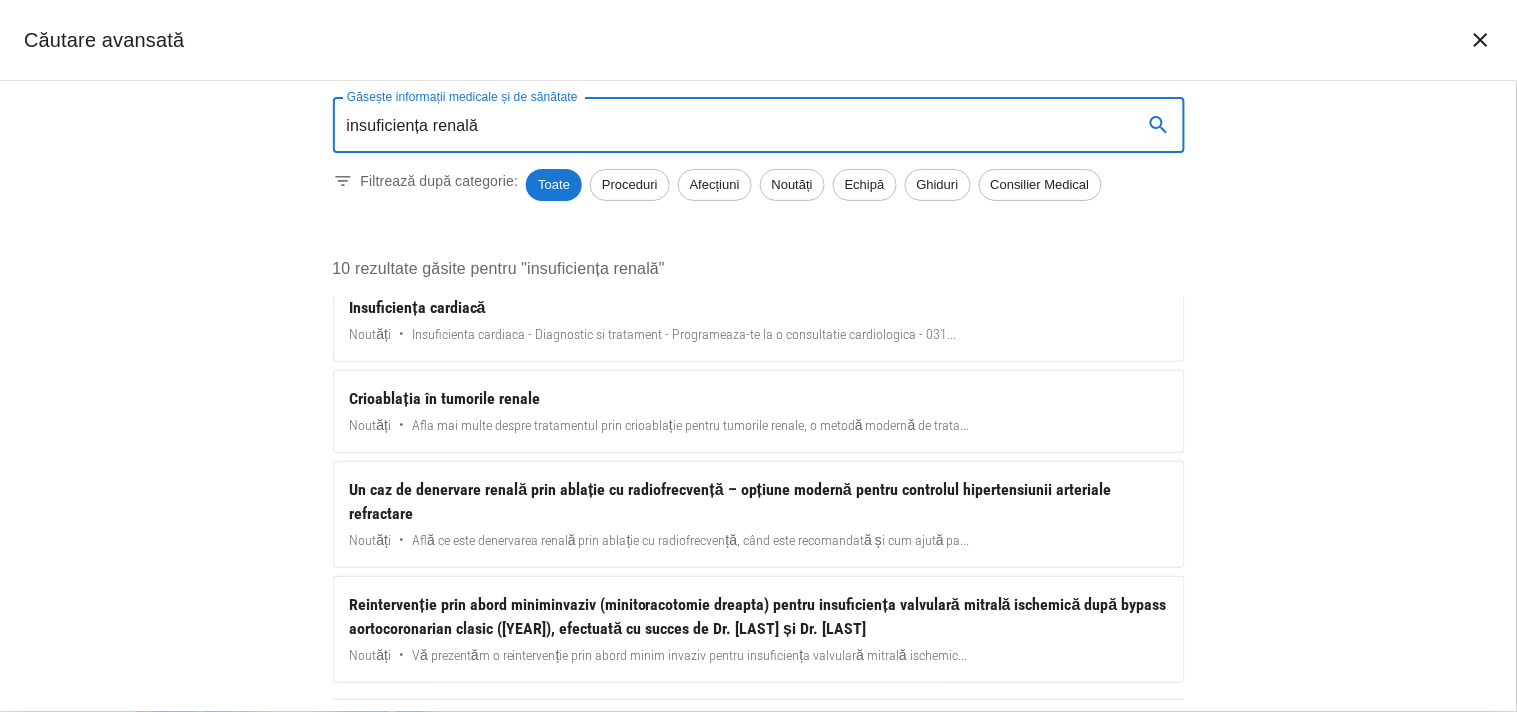 click on "insuficiența renală" at bounding box center (730, 125) 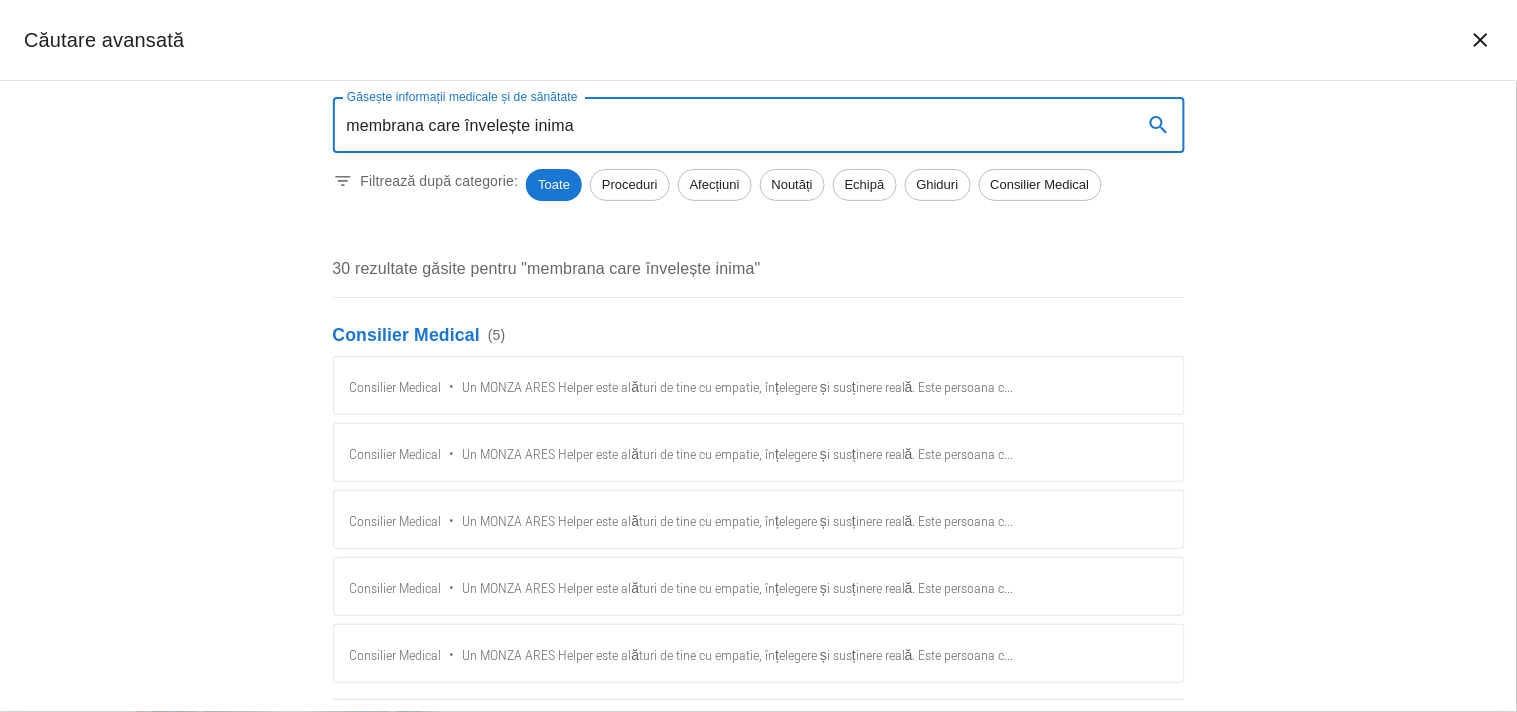 scroll, scrollTop: 2592, scrollLeft: 0, axis: vertical 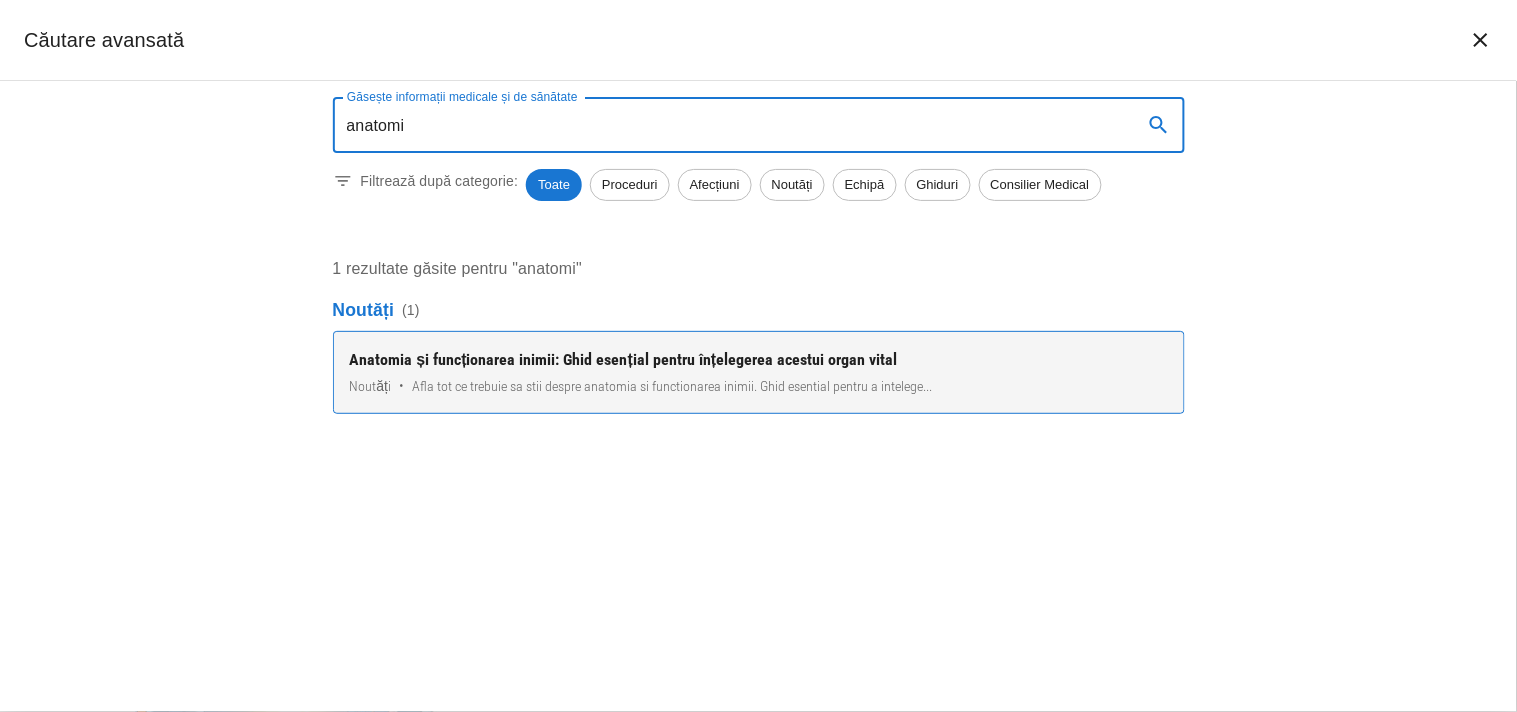 type on "anatomi" 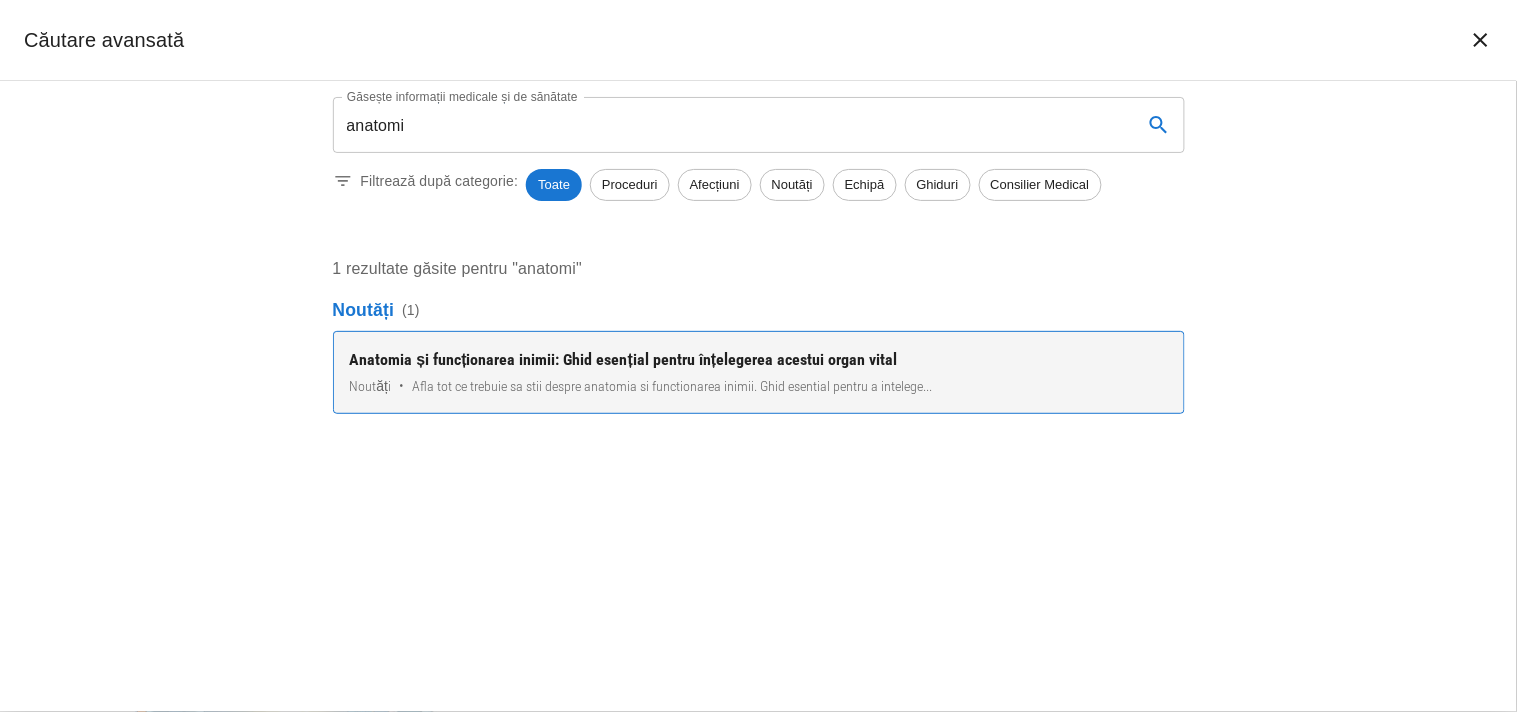 click on "Anatomia și funcționarea inimii: Ghid esențial pentru înțelegerea acestui organ vital" at bounding box center (759, 360) 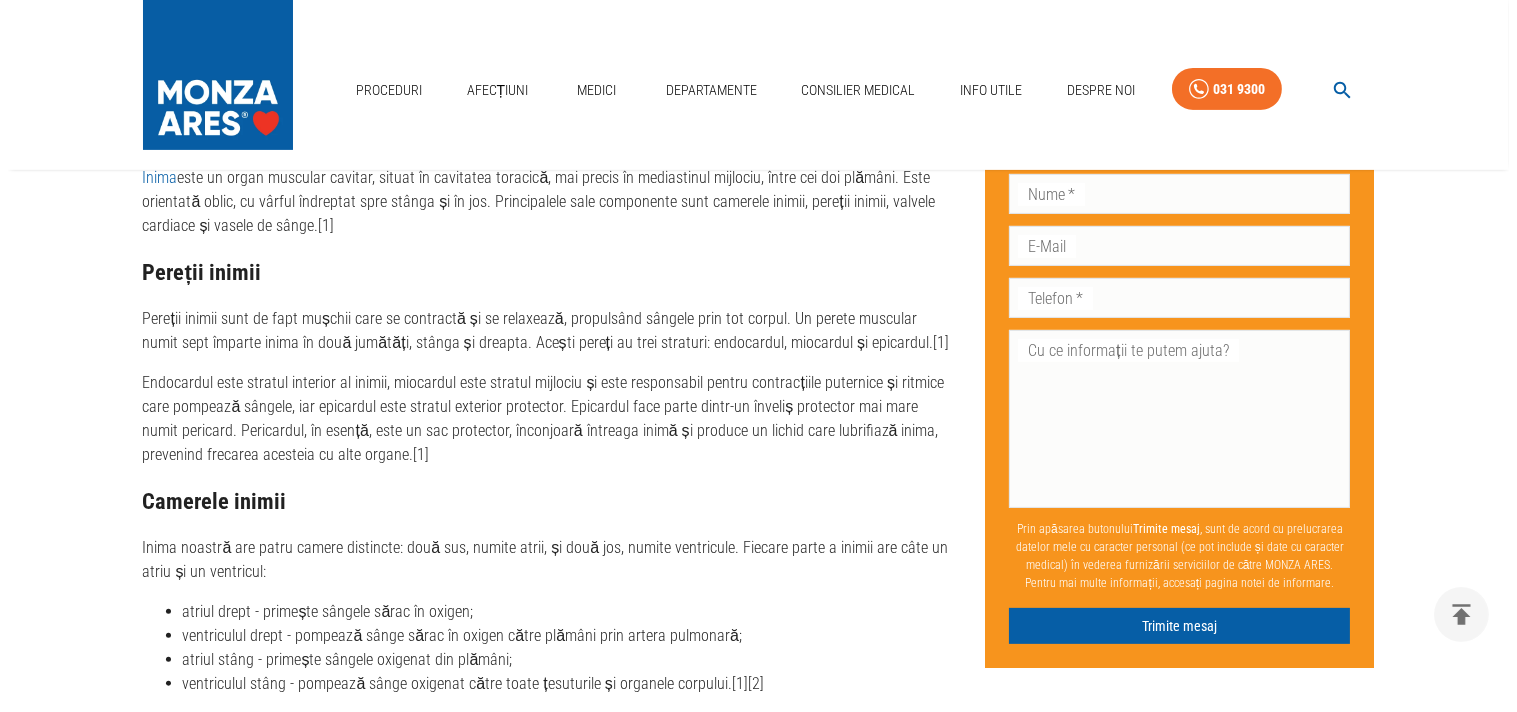 scroll, scrollTop: 1333, scrollLeft: 0, axis: vertical 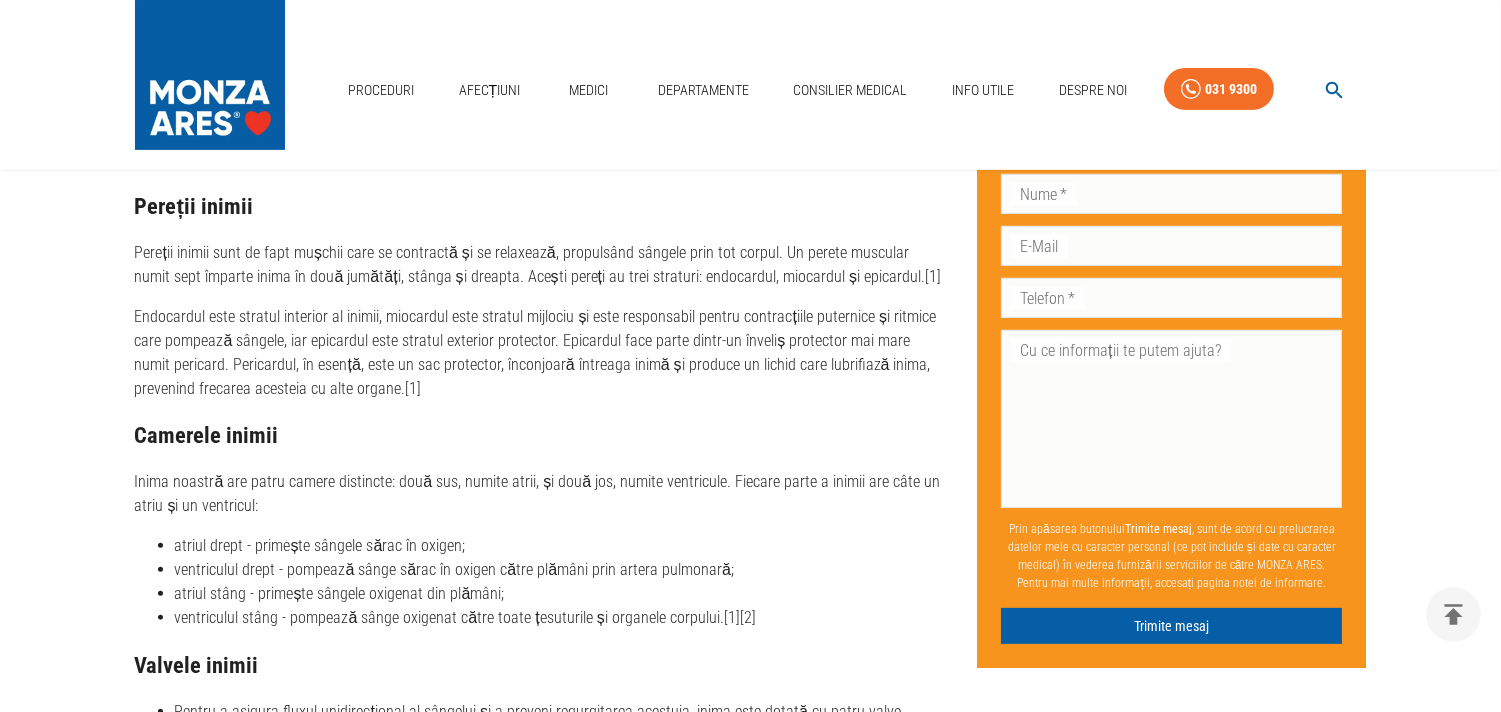 click 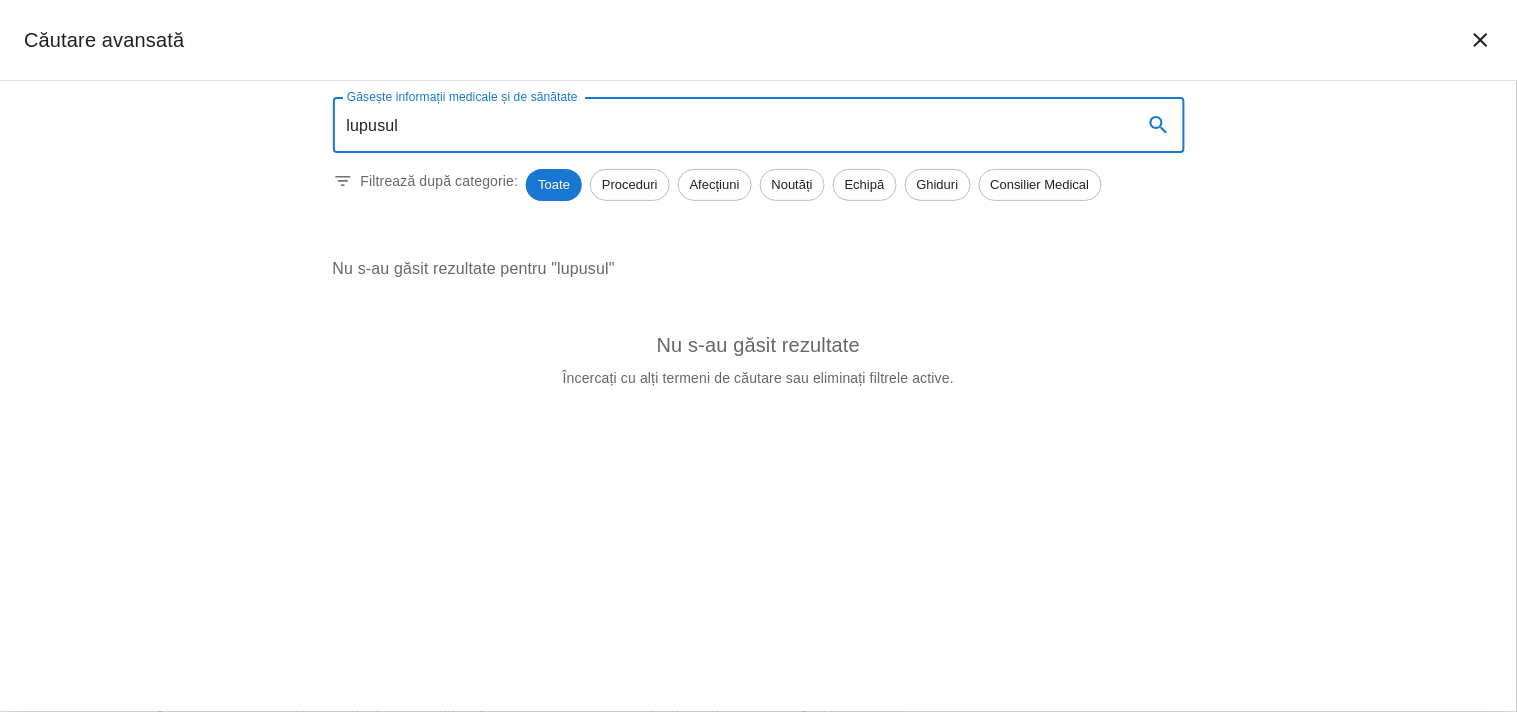 click on "lupusul" at bounding box center (730, 125) 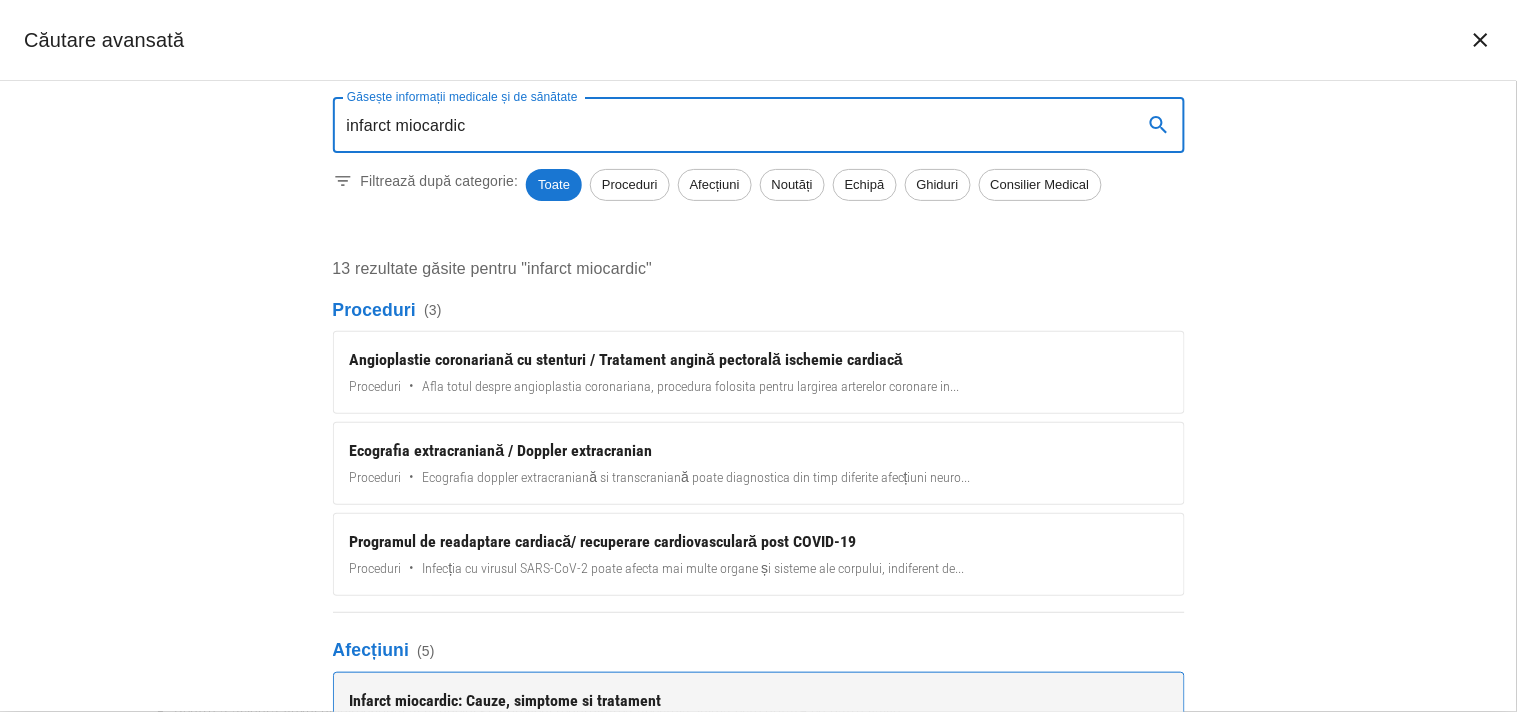 type on "infarct miocardic" 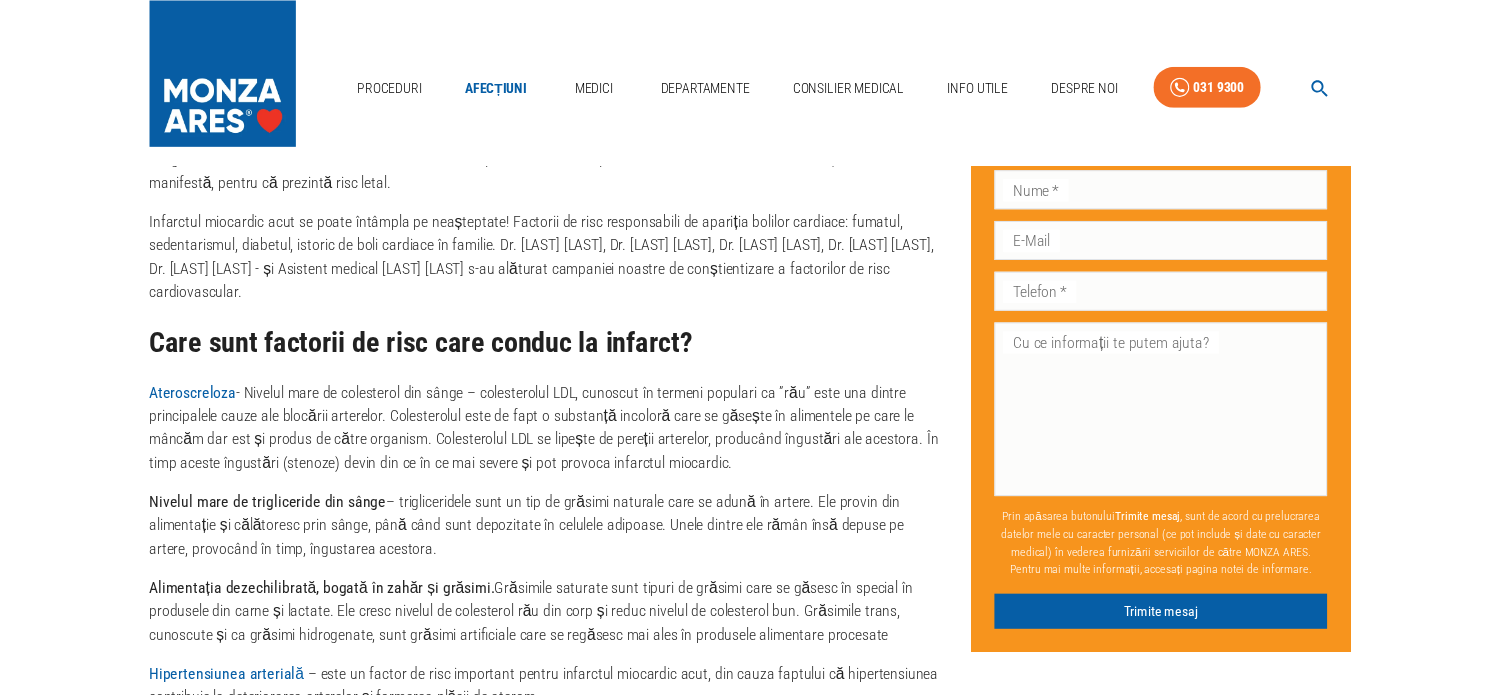 scroll, scrollTop: 0, scrollLeft: 0, axis: both 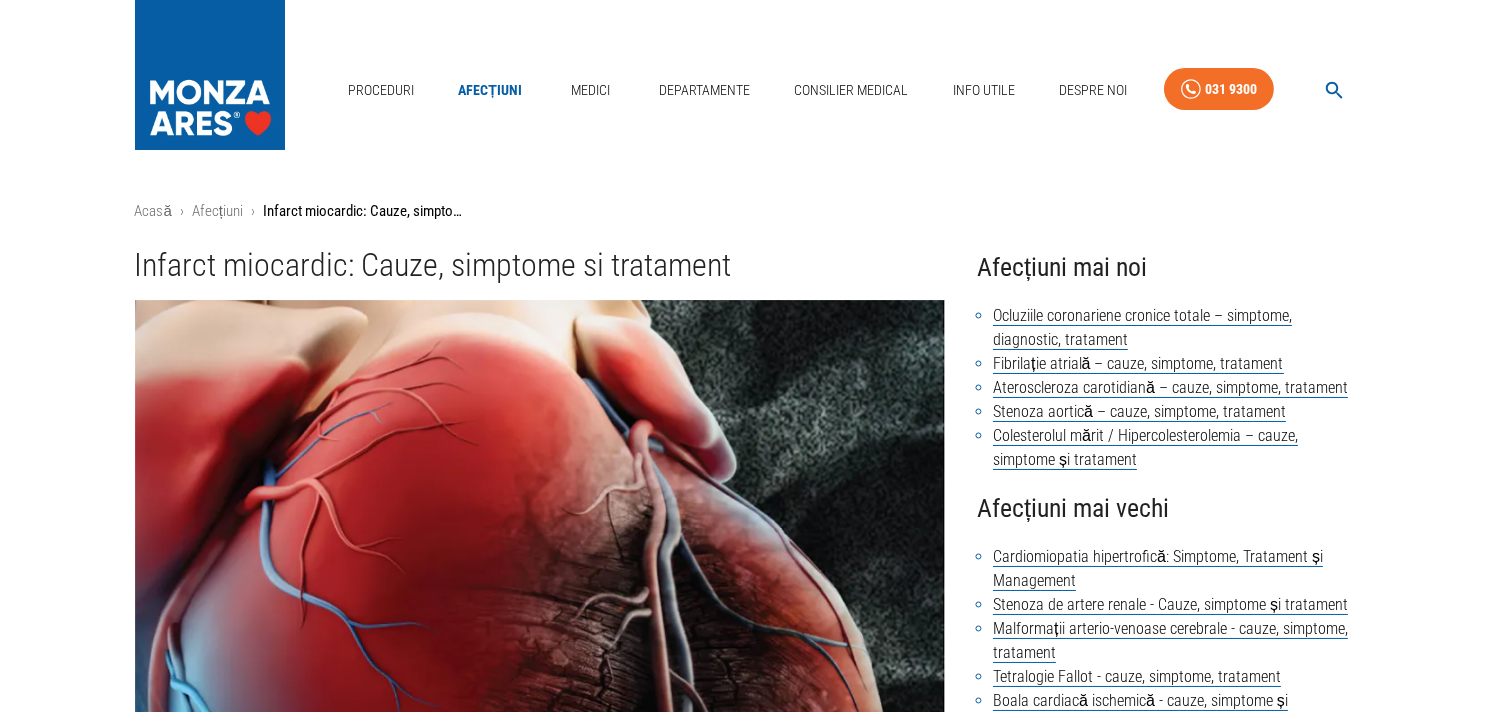 click 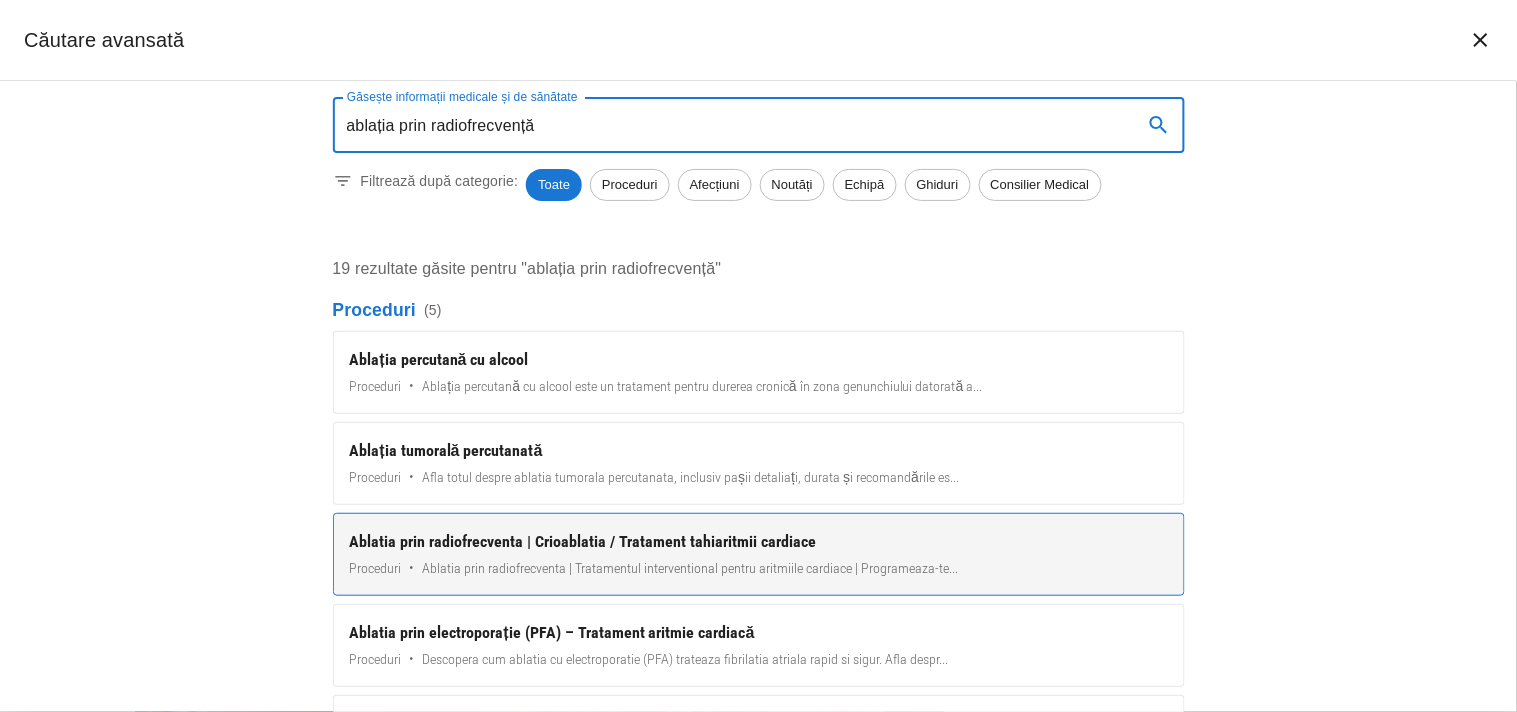 type on "ablația prin radiofrecvență" 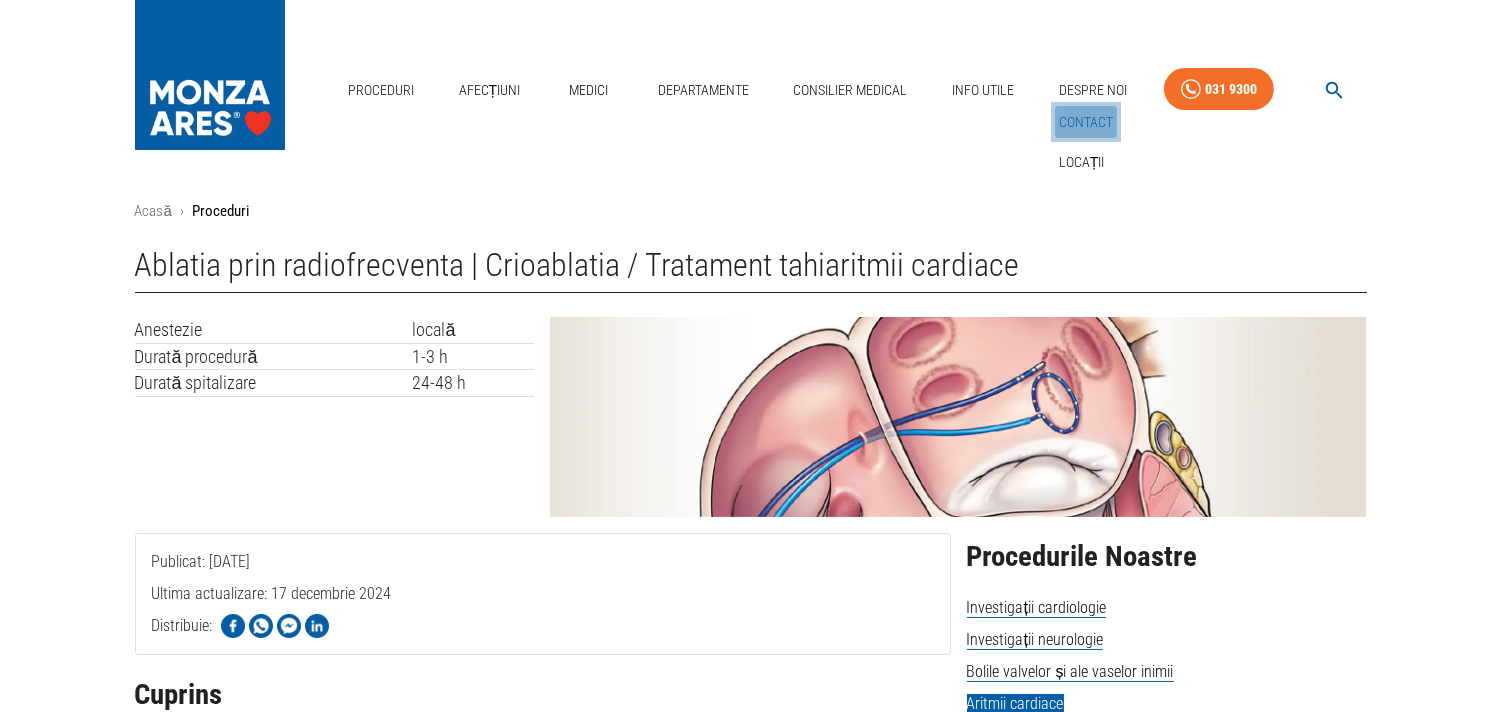 click on "Contact" at bounding box center [1086, 122] 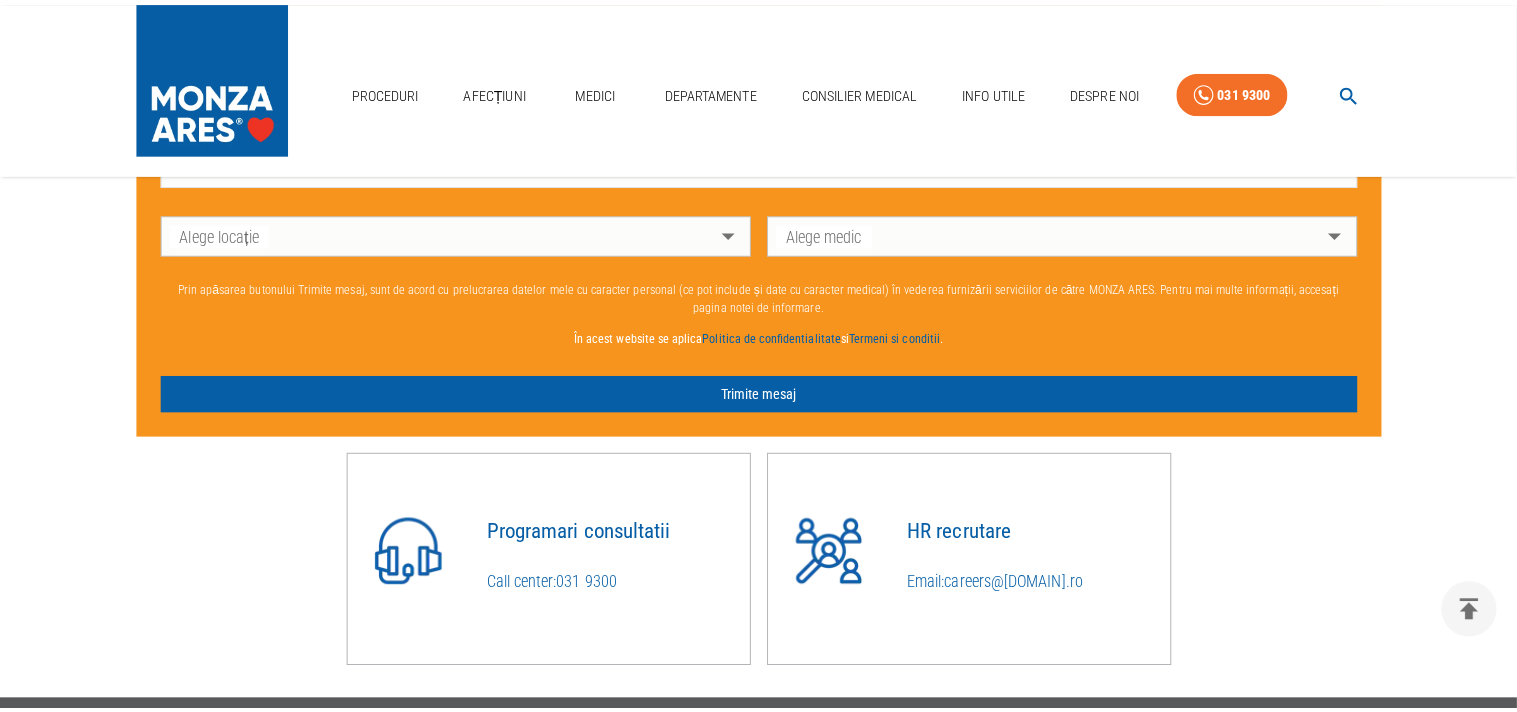 scroll, scrollTop: 1666, scrollLeft: 0, axis: vertical 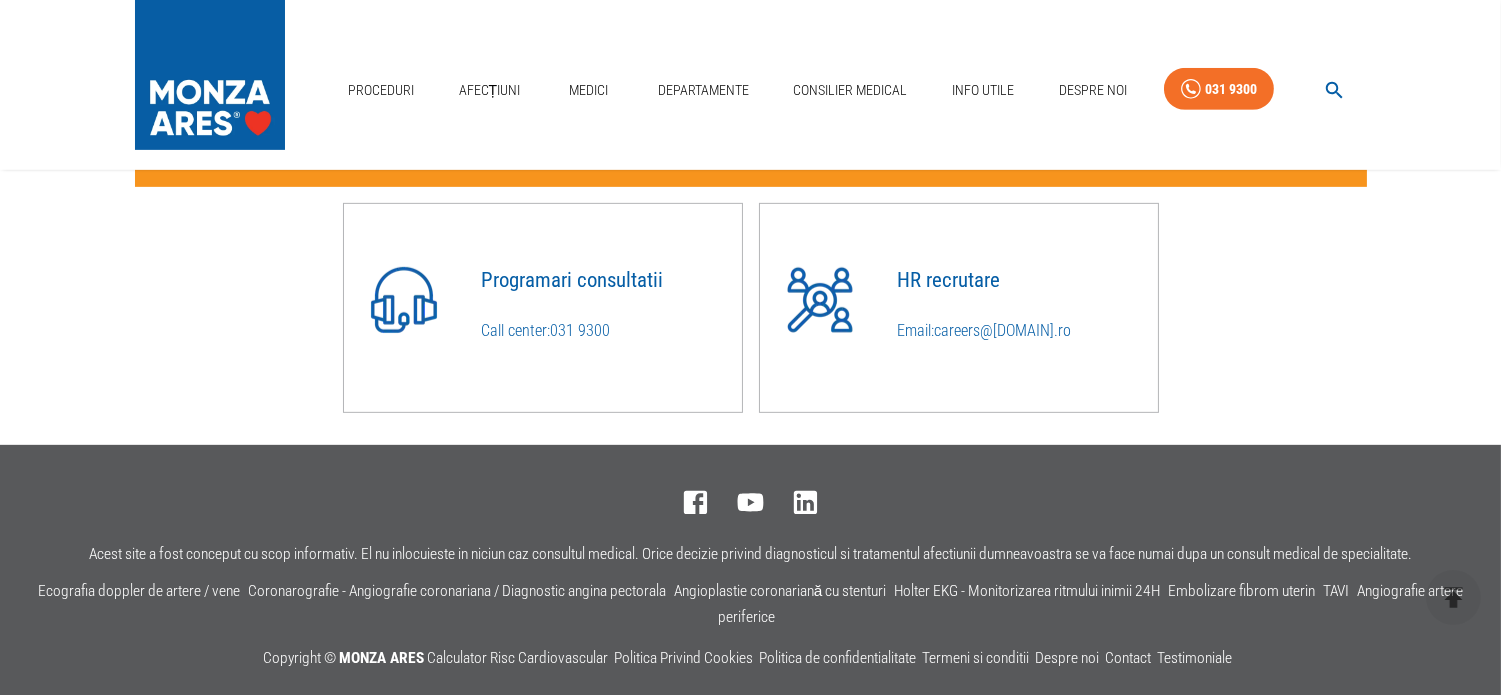 click 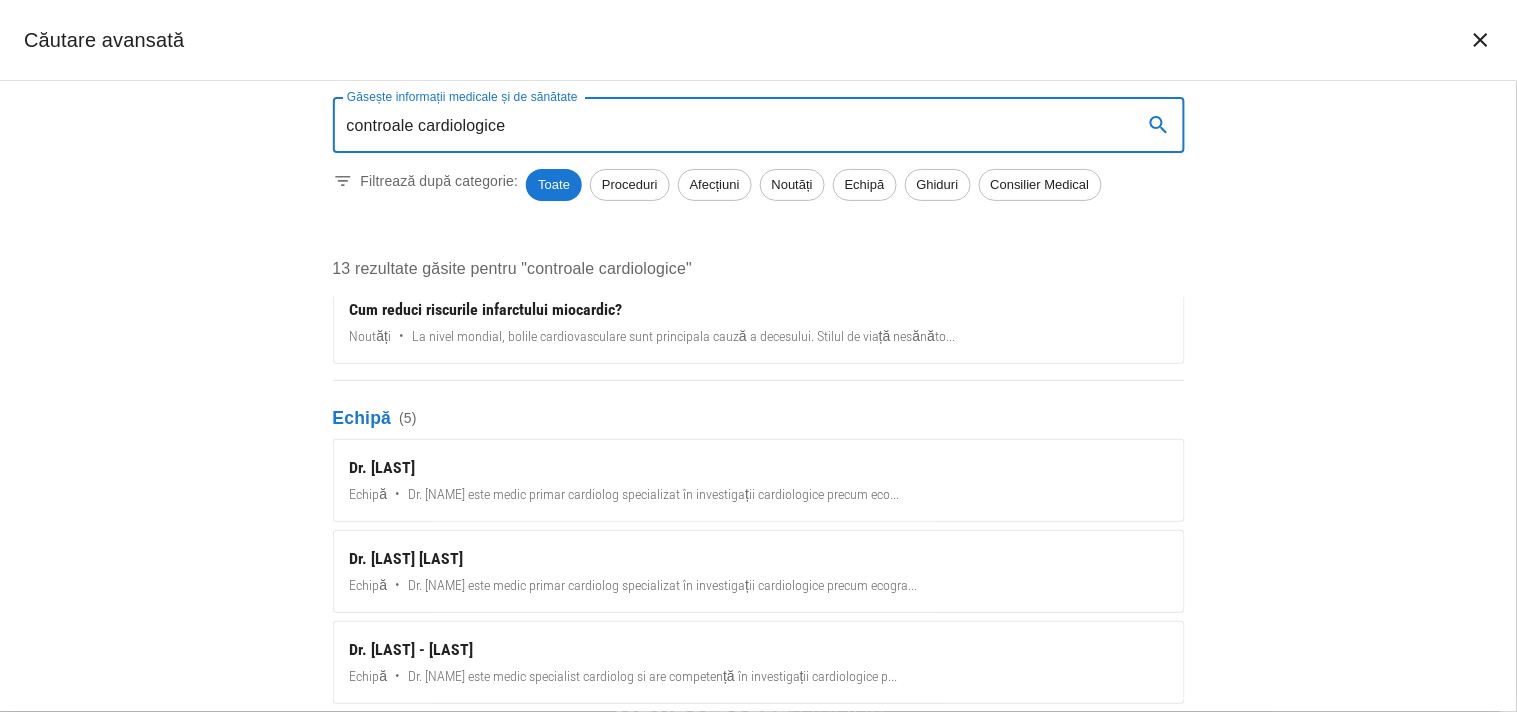 scroll, scrollTop: 666, scrollLeft: 0, axis: vertical 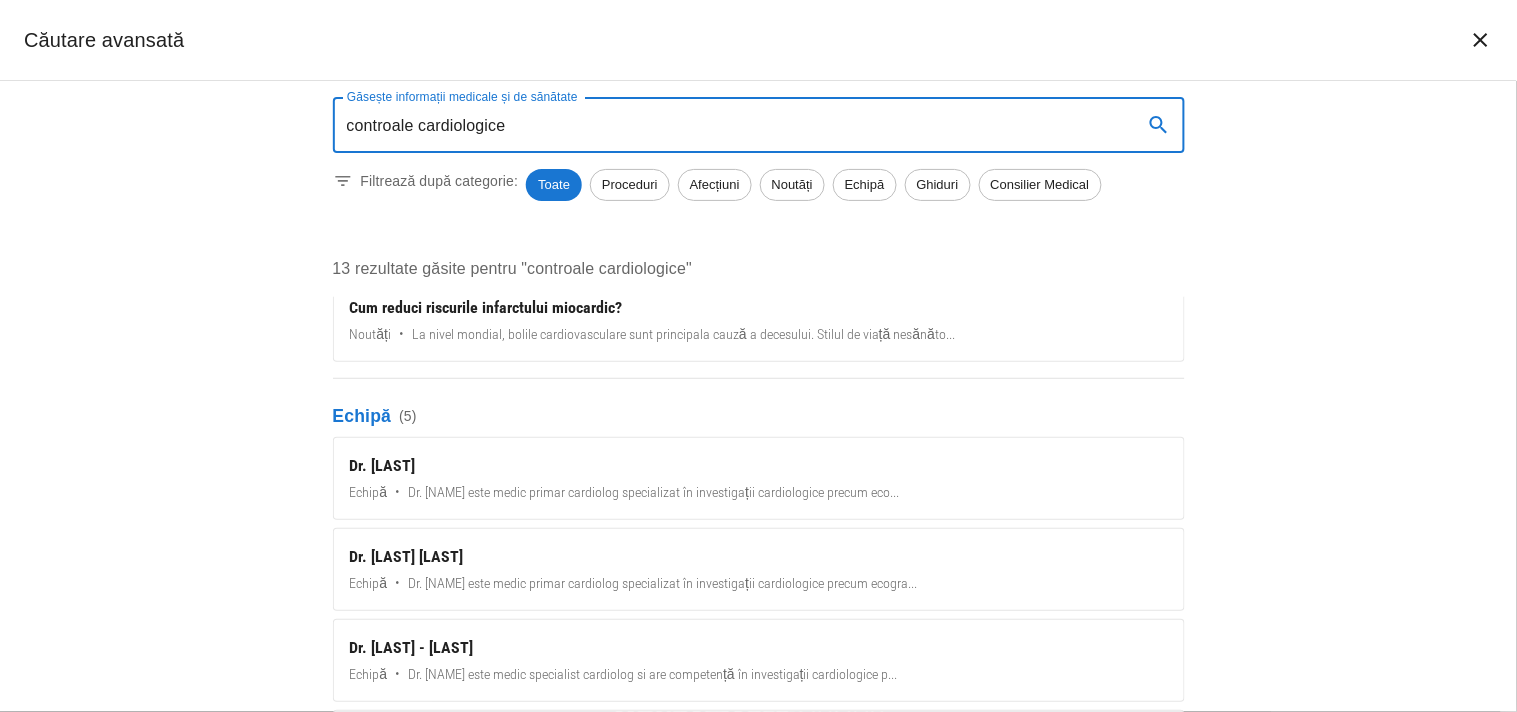 type on "controale cardiologice" 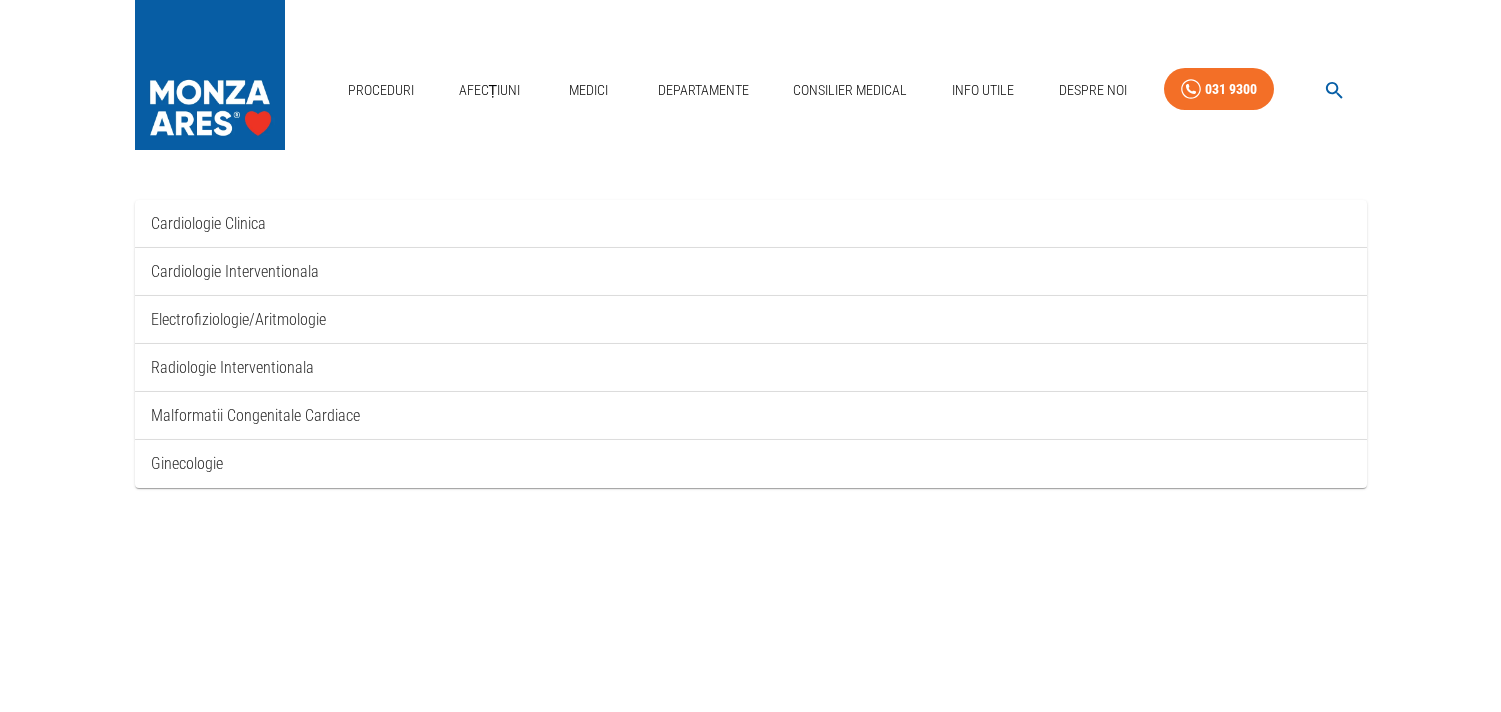 scroll, scrollTop: 0, scrollLeft: 0, axis: both 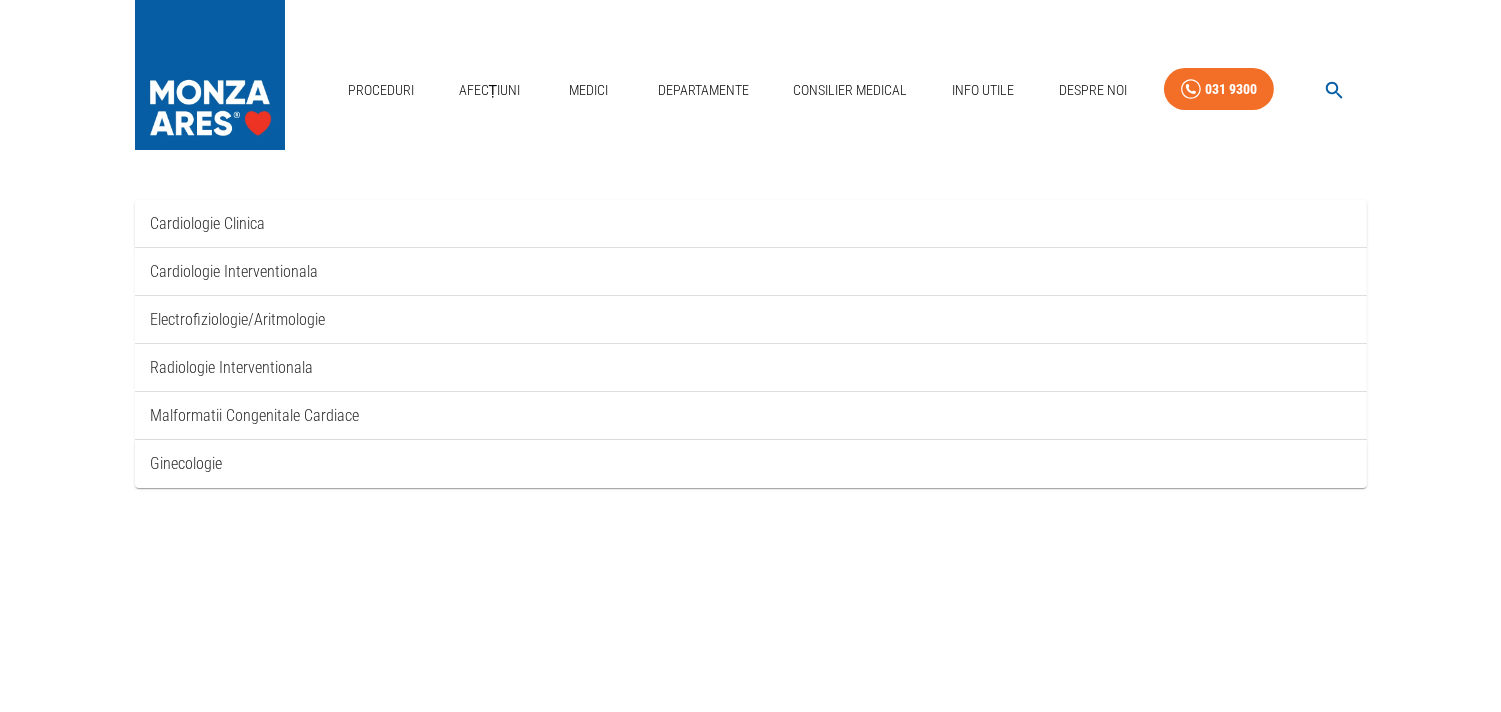 click on "Proceduri Afecțiuni Medici Departamente Consilier Medical Info Utile Despre Noi 031 9300" at bounding box center [750, 85] 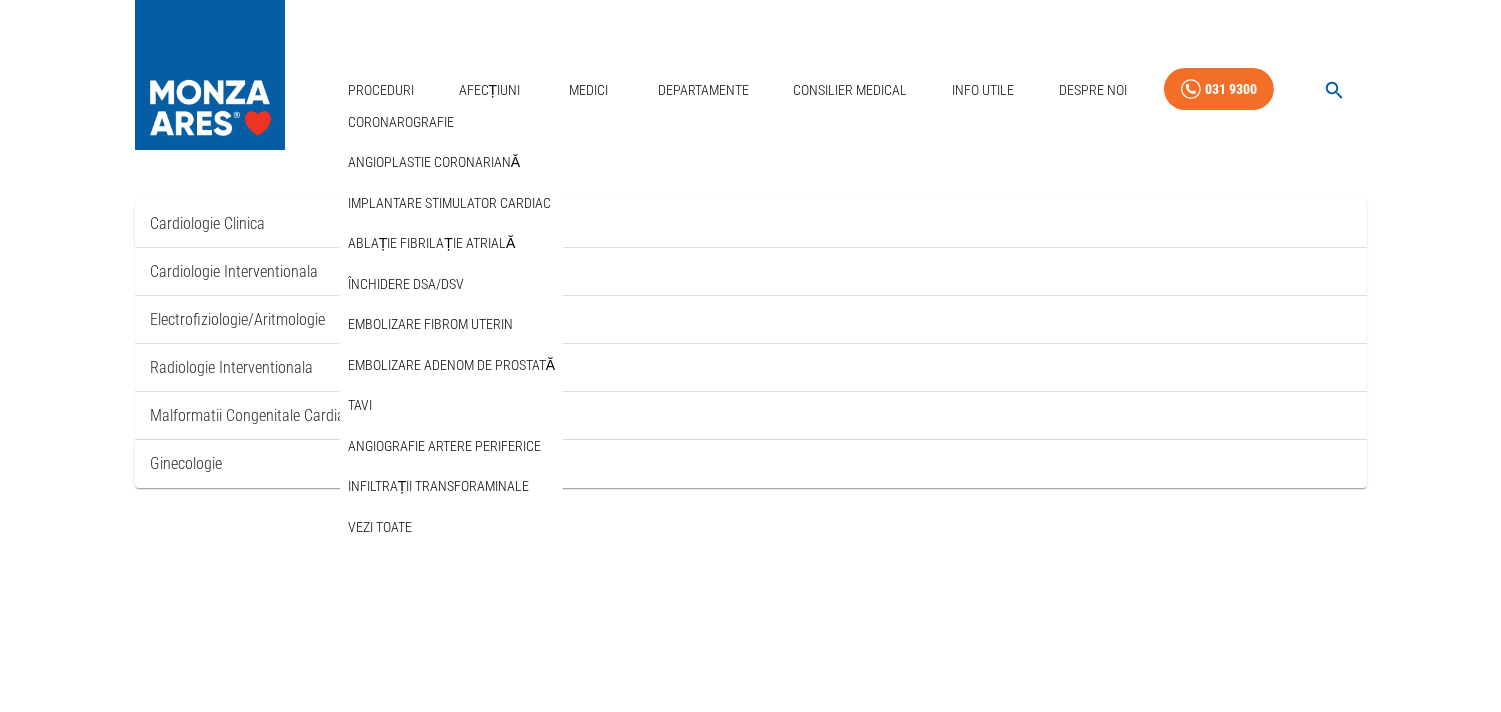 scroll, scrollTop: 0, scrollLeft: 0, axis: both 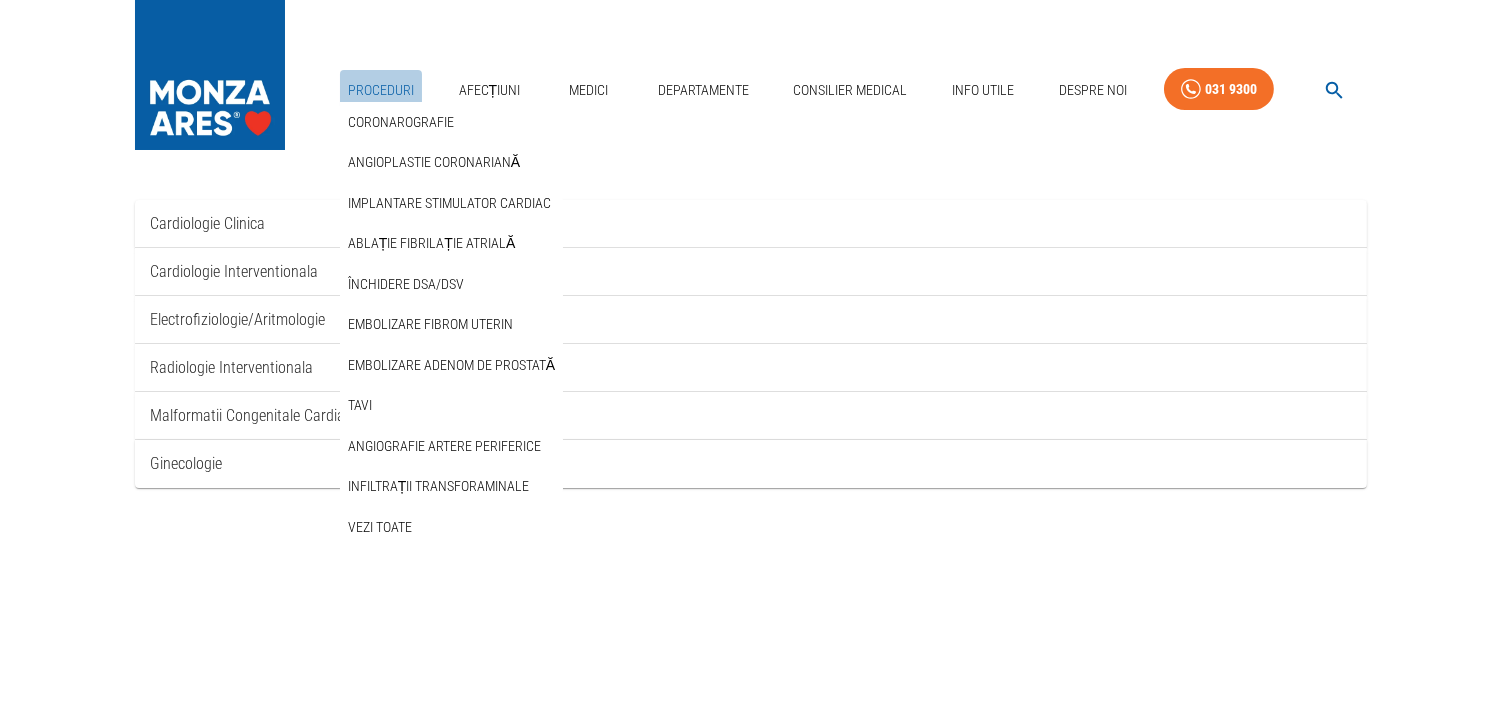 click on "Proceduri" at bounding box center (381, 90) 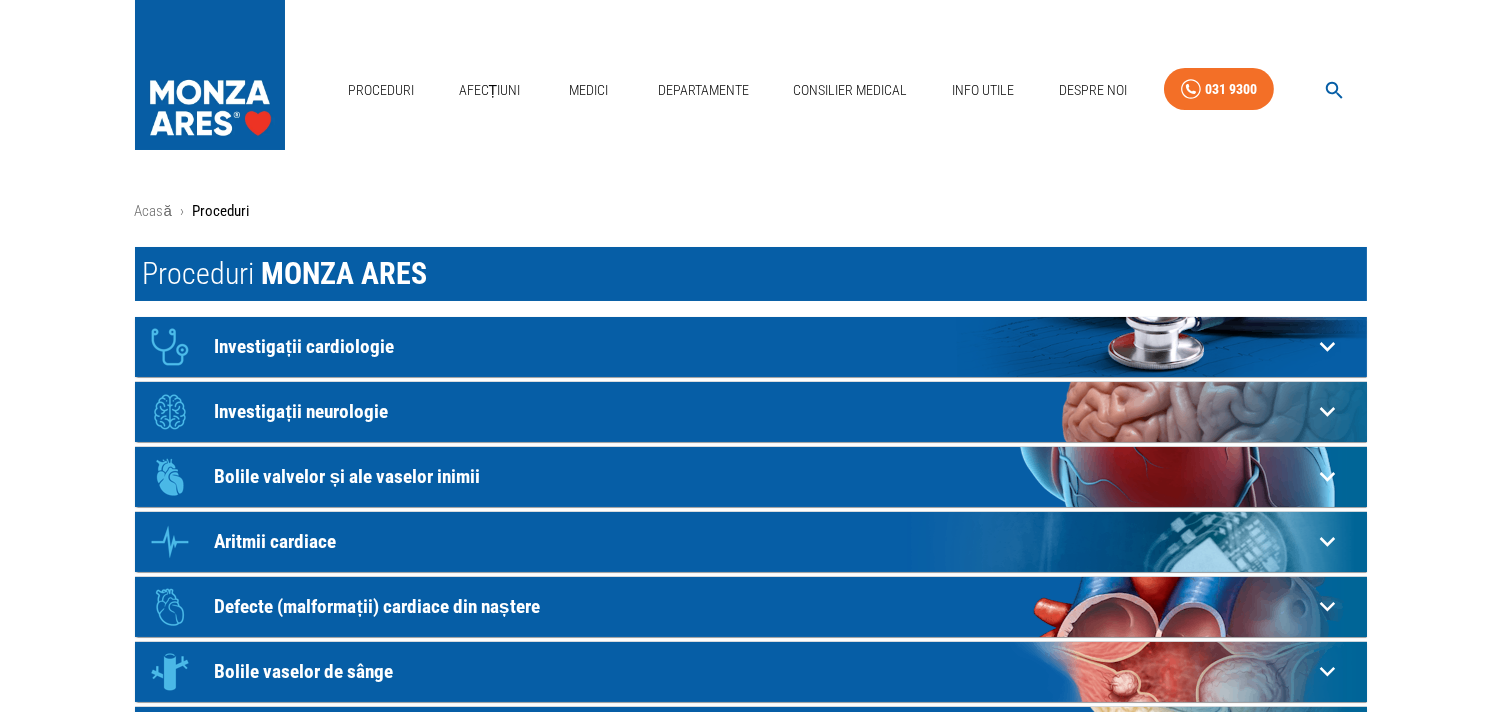 click on "Investigații cardiologie" at bounding box center [763, 346] 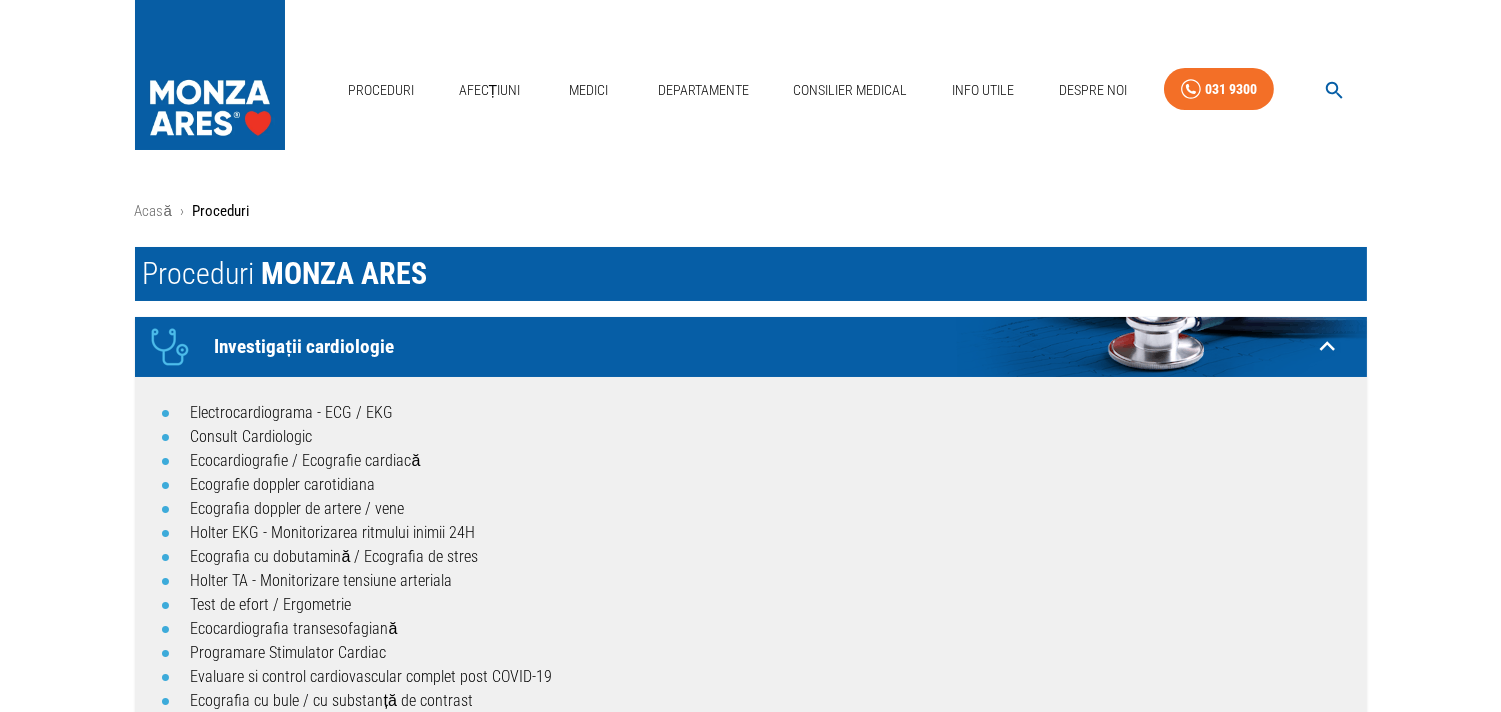 scroll, scrollTop: 111, scrollLeft: 0, axis: vertical 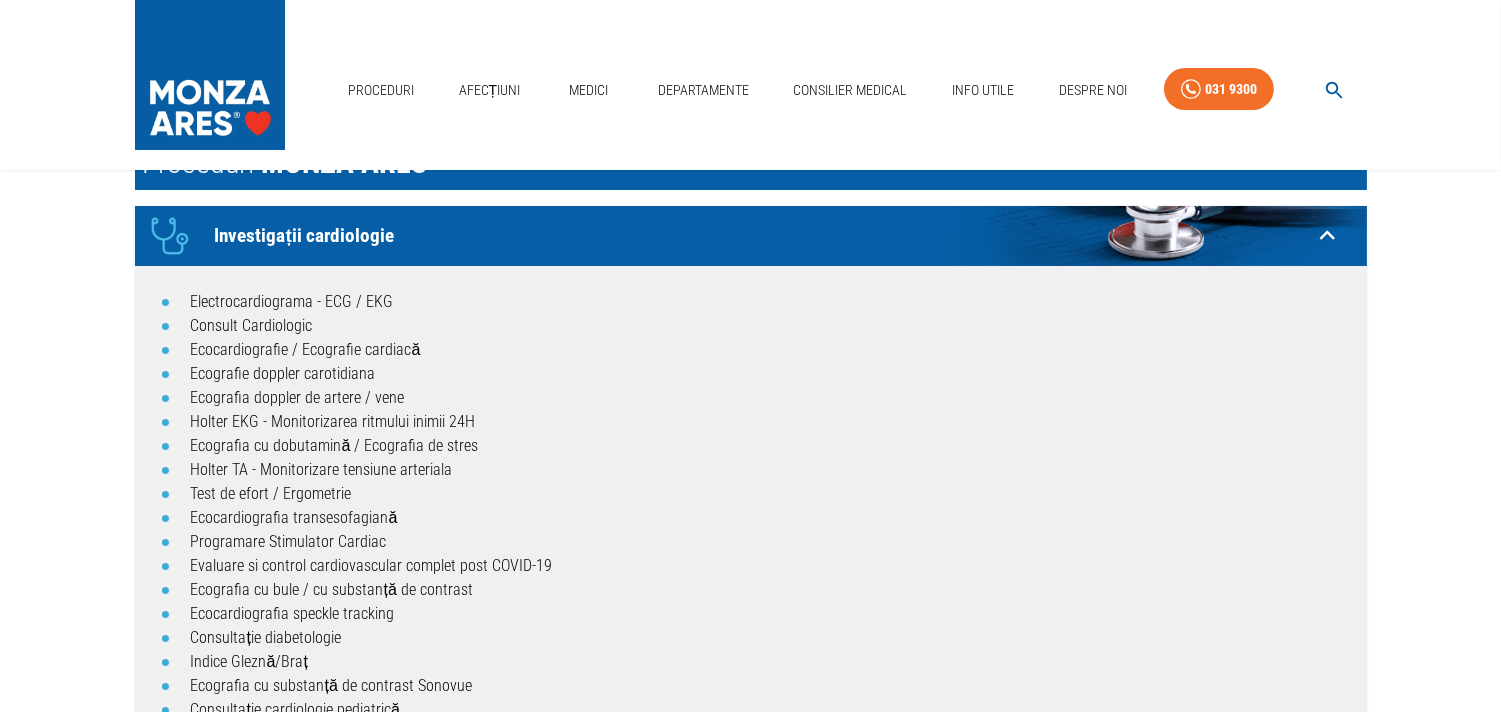 click on "Investigații cardiologie" at bounding box center [763, 235] 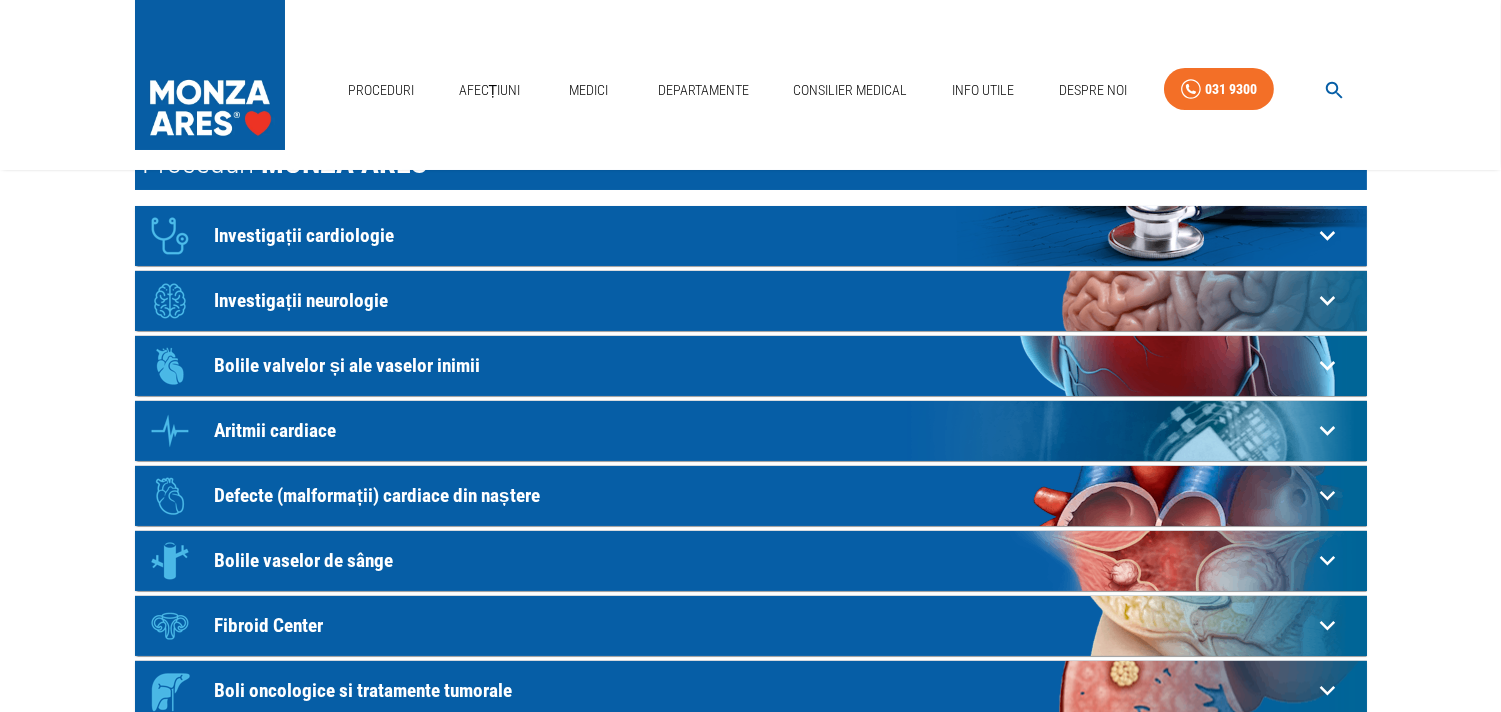 click on "Investigații cardiologie" at bounding box center (763, 235) 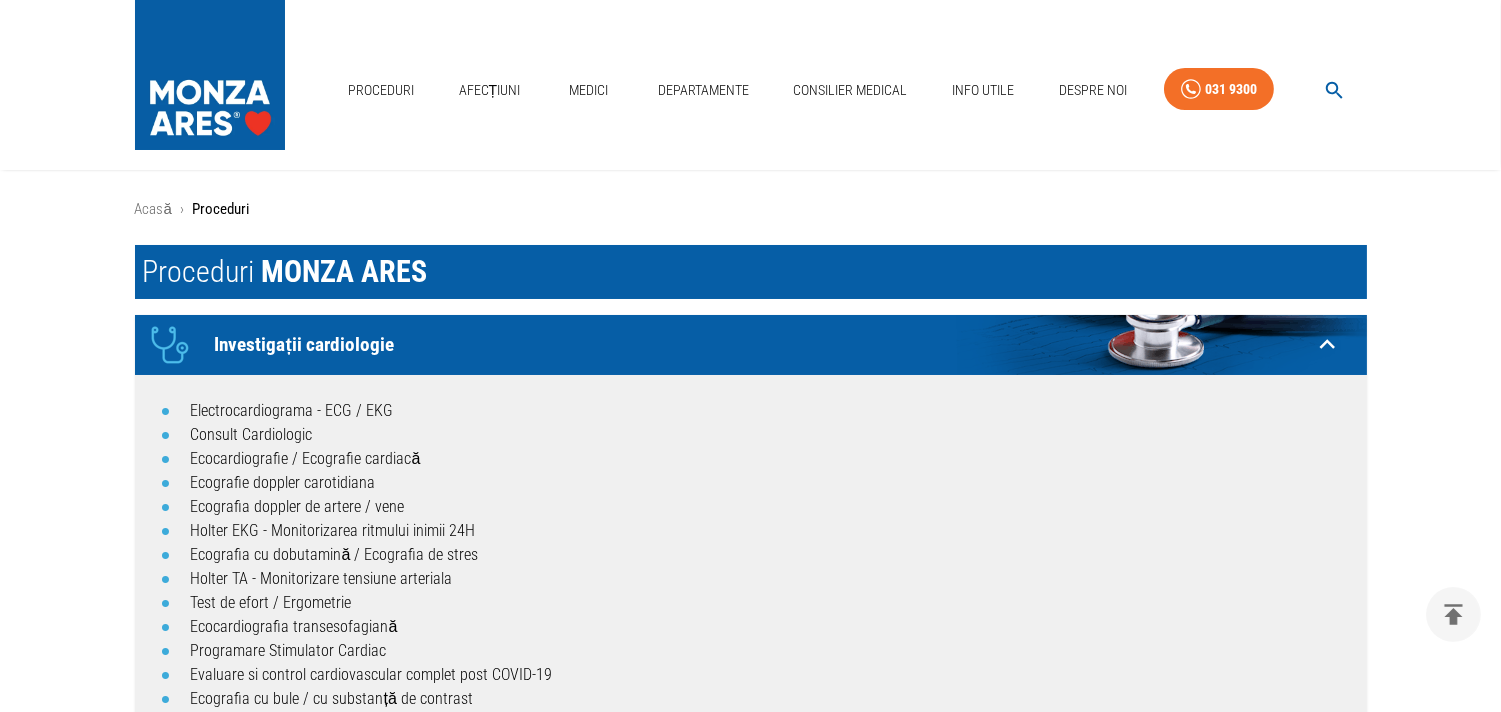 scroll, scrollTop: 0, scrollLeft: 0, axis: both 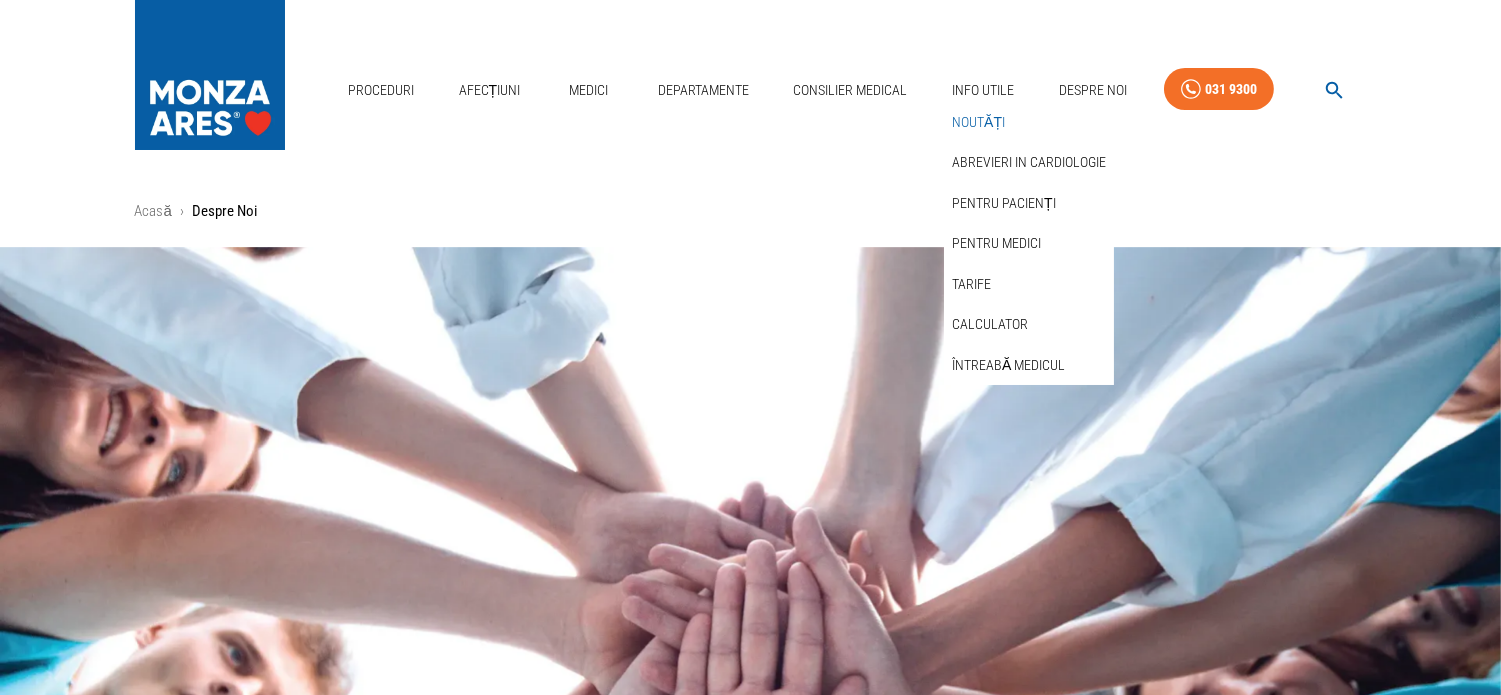 click on "Noutăți" at bounding box center [978, 122] 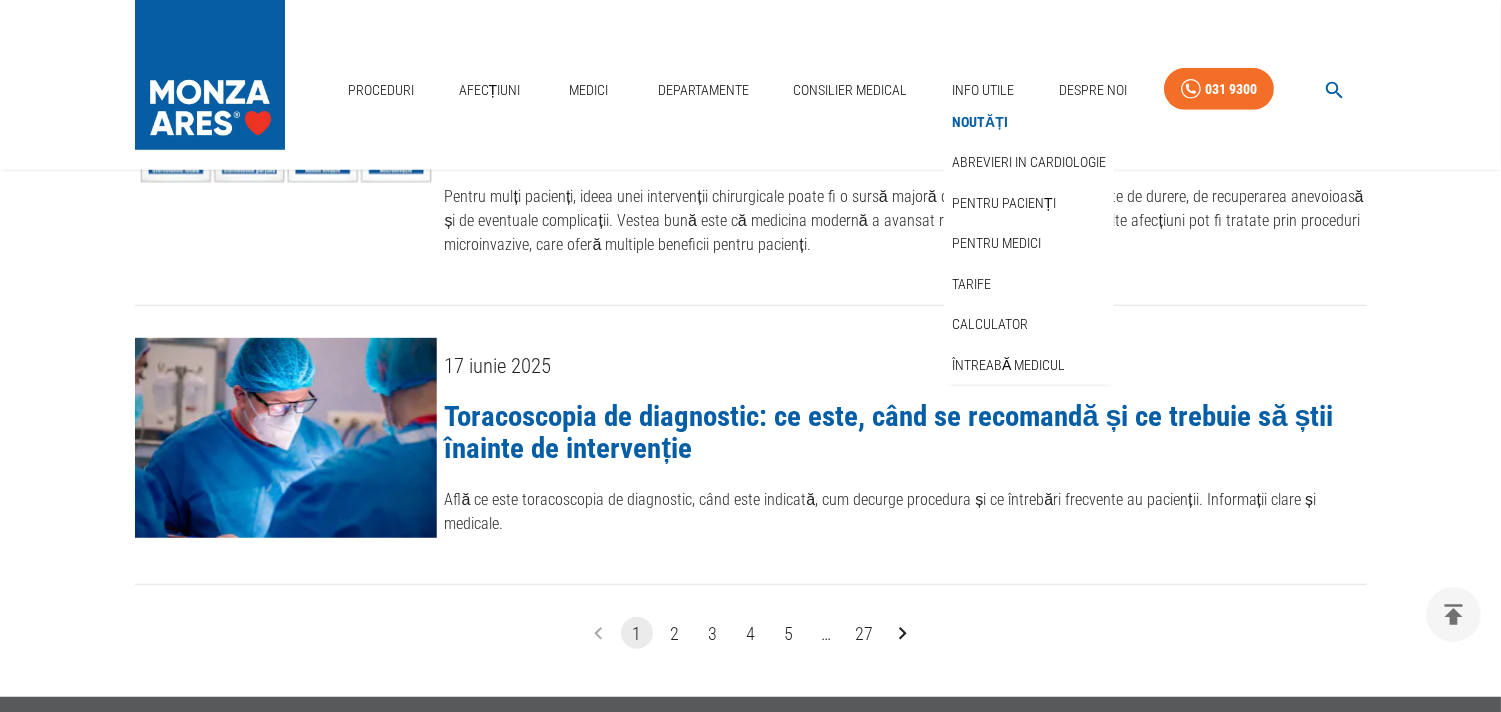 scroll, scrollTop: 3000, scrollLeft: 0, axis: vertical 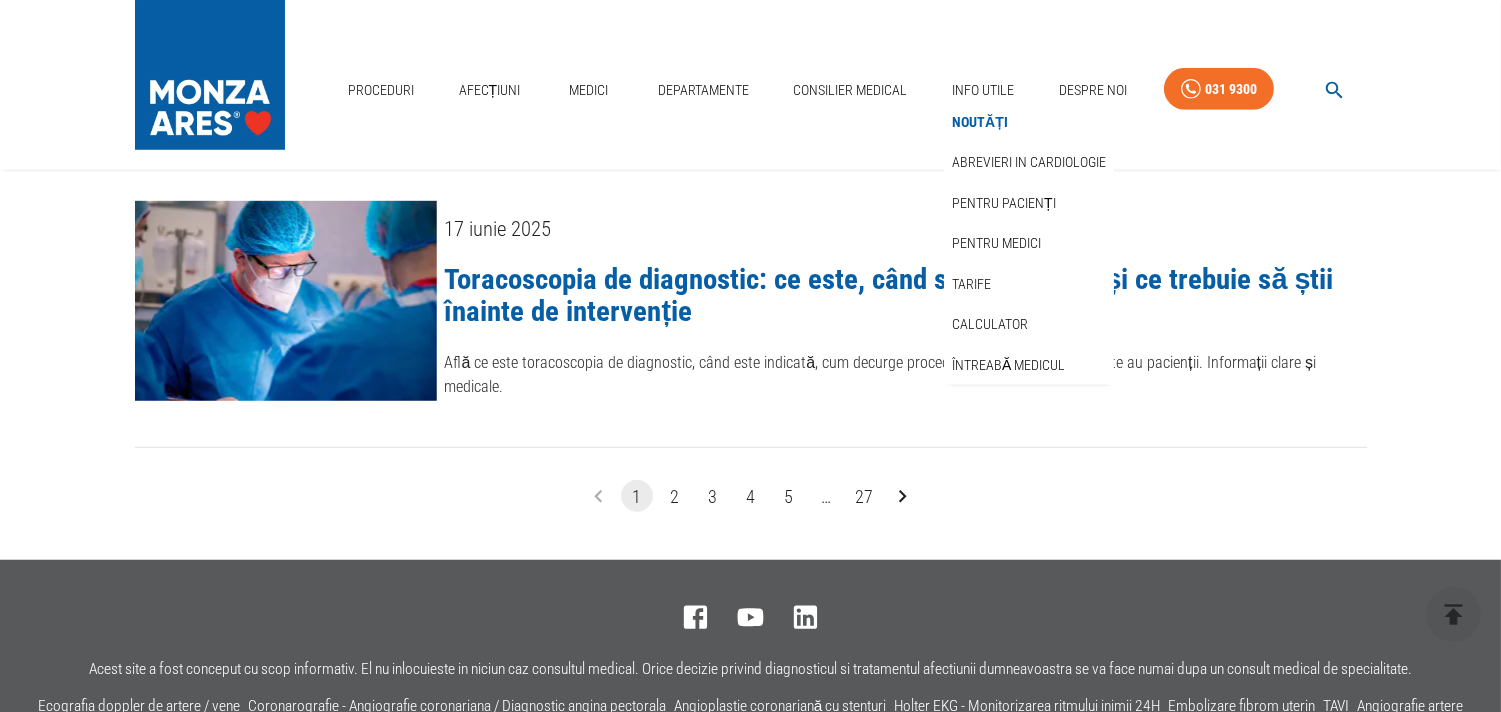 click on "2" at bounding box center [675, 496] 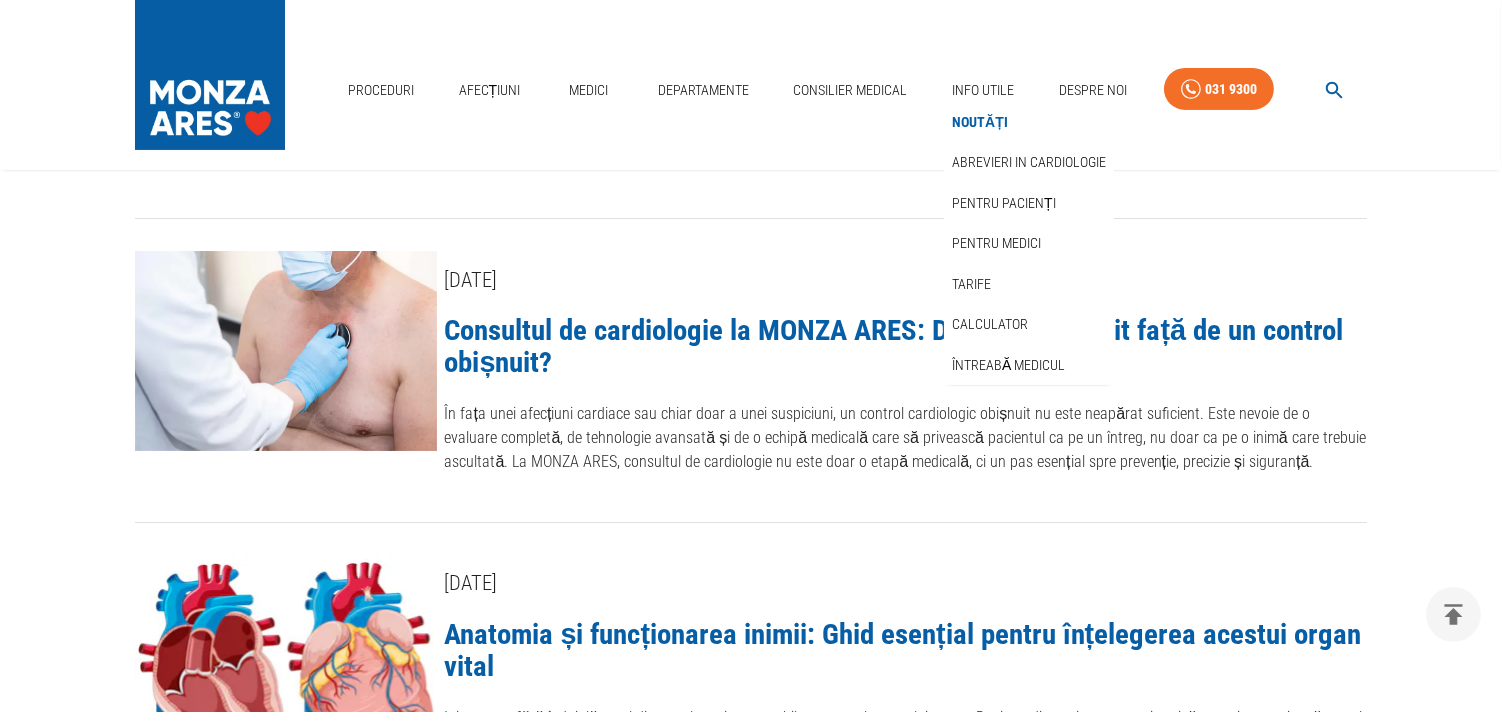 scroll, scrollTop: 777, scrollLeft: 0, axis: vertical 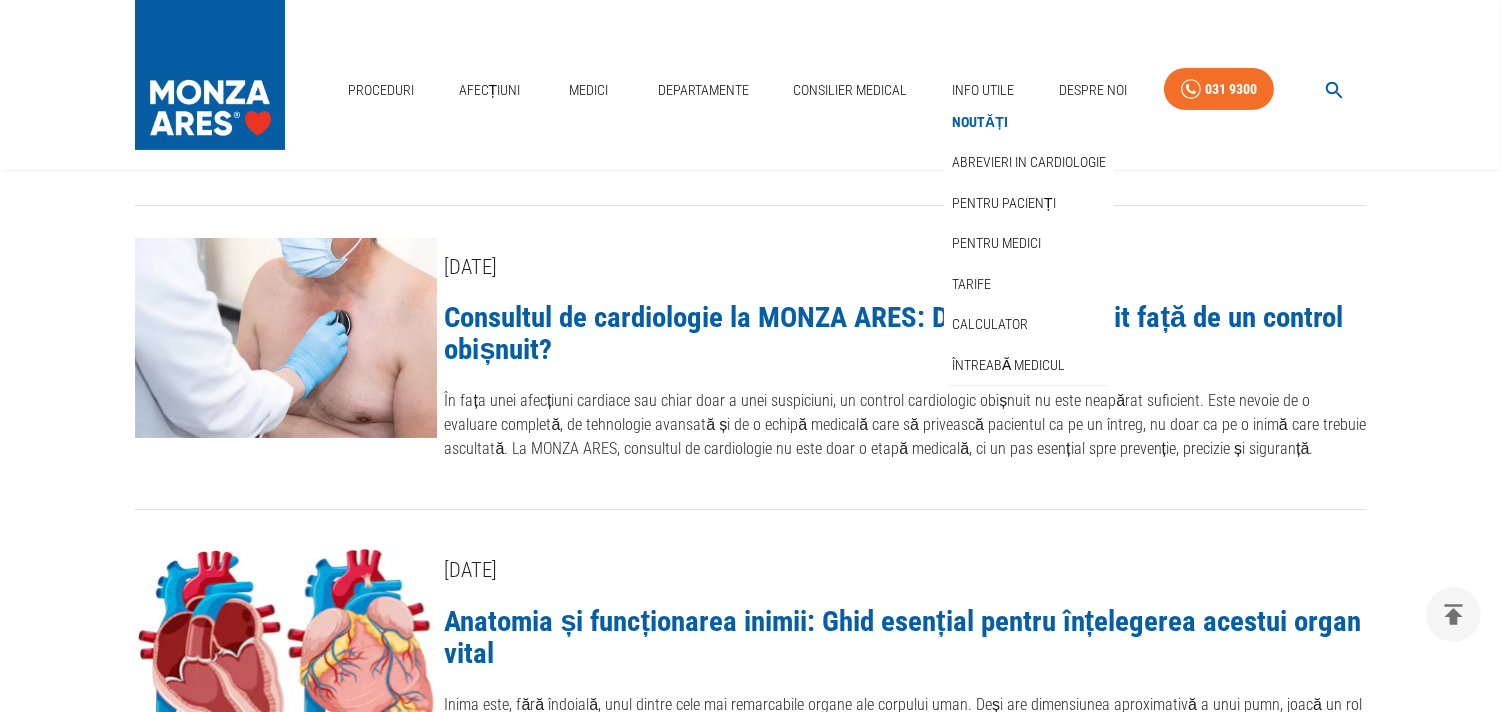 click on "Consultul de cardiologie la MONZA ARES: De ce este diferit față de un control obișnuit?" at bounding box center [906, 333] 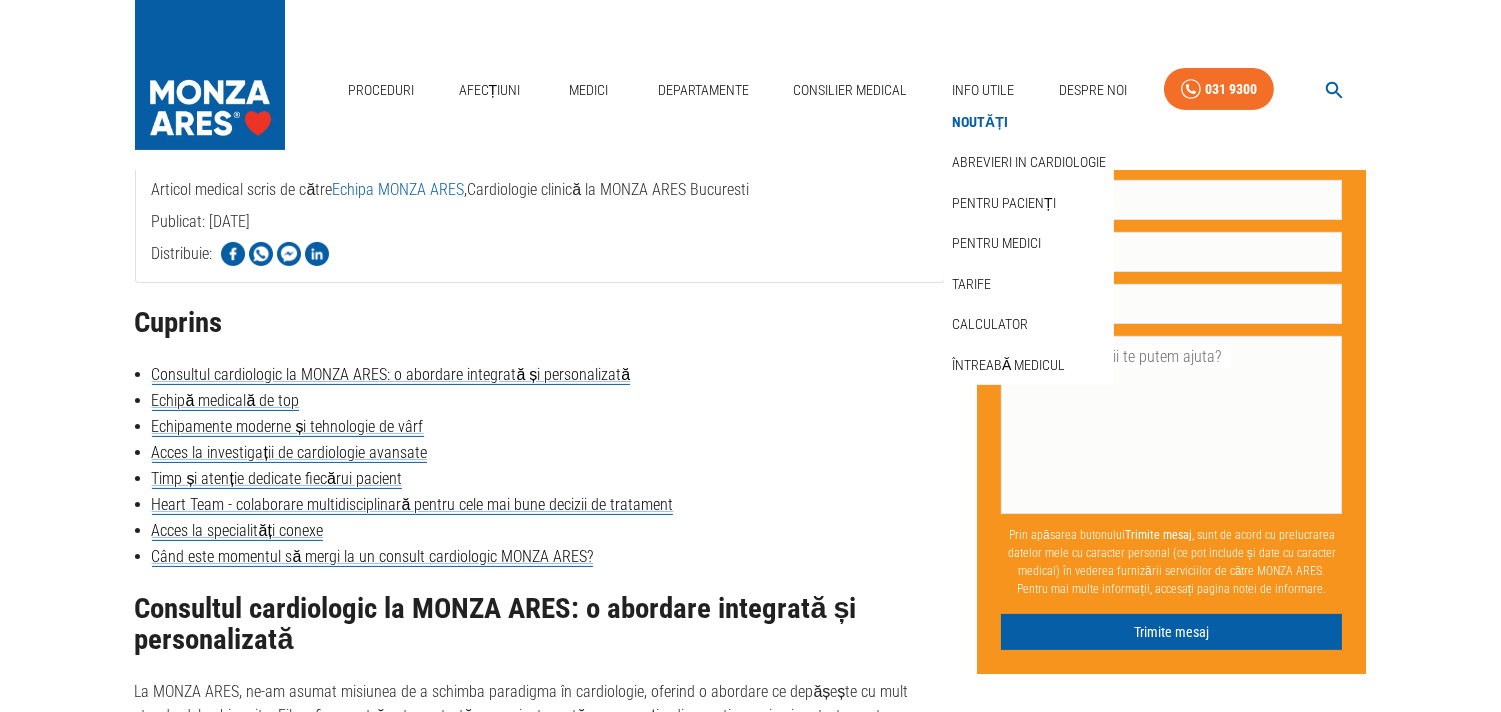 scroll, scrollTop: 0, scrollLeft: 0, axis: both 